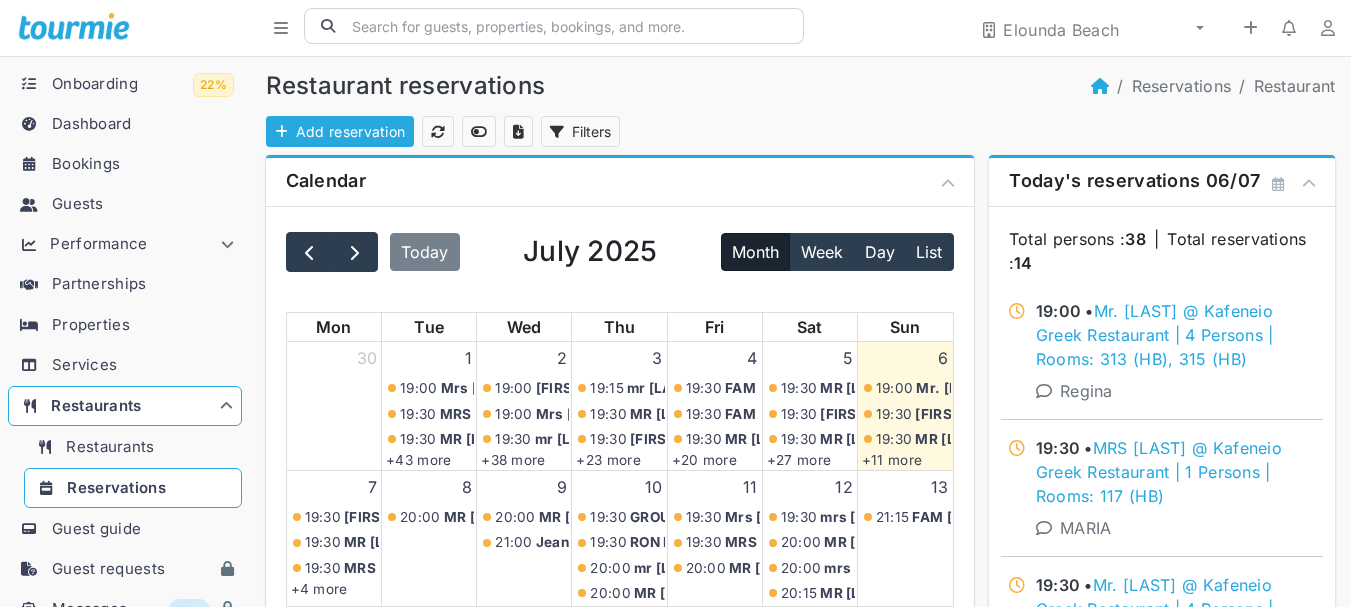 scroll, scrollTop: 0, scrollLeft: 0, axis: both 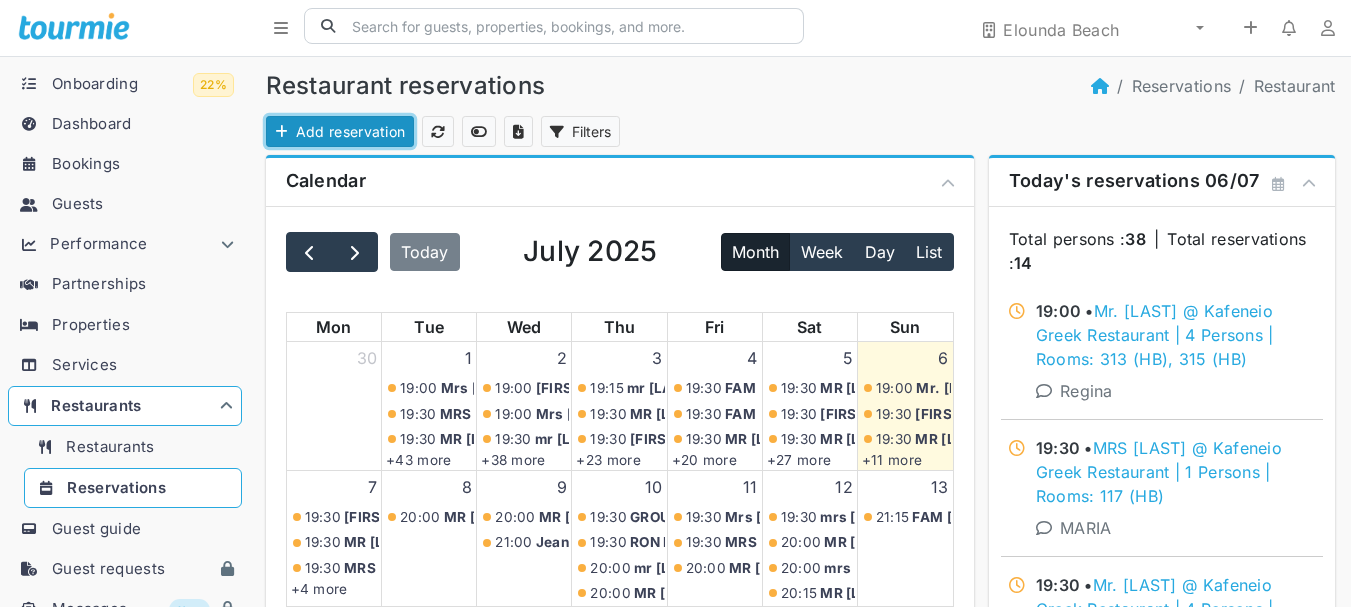 click on "Add reservation" at bounding box center [340, 131] 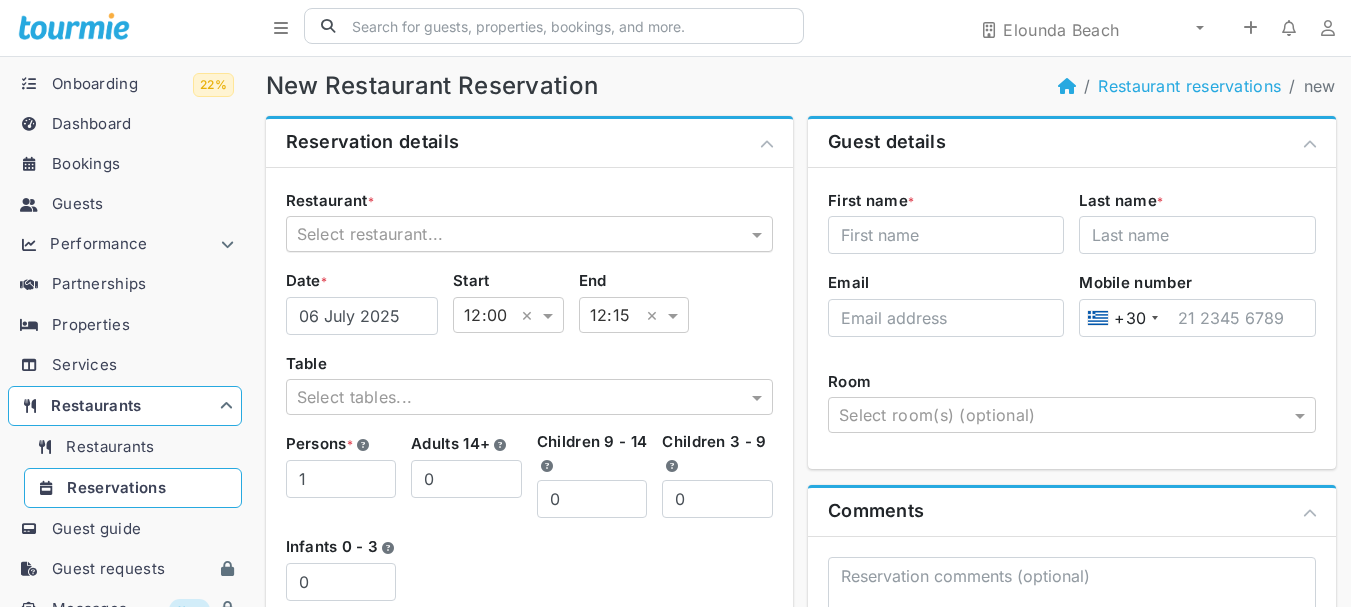 click at bounding box center (510, 234) 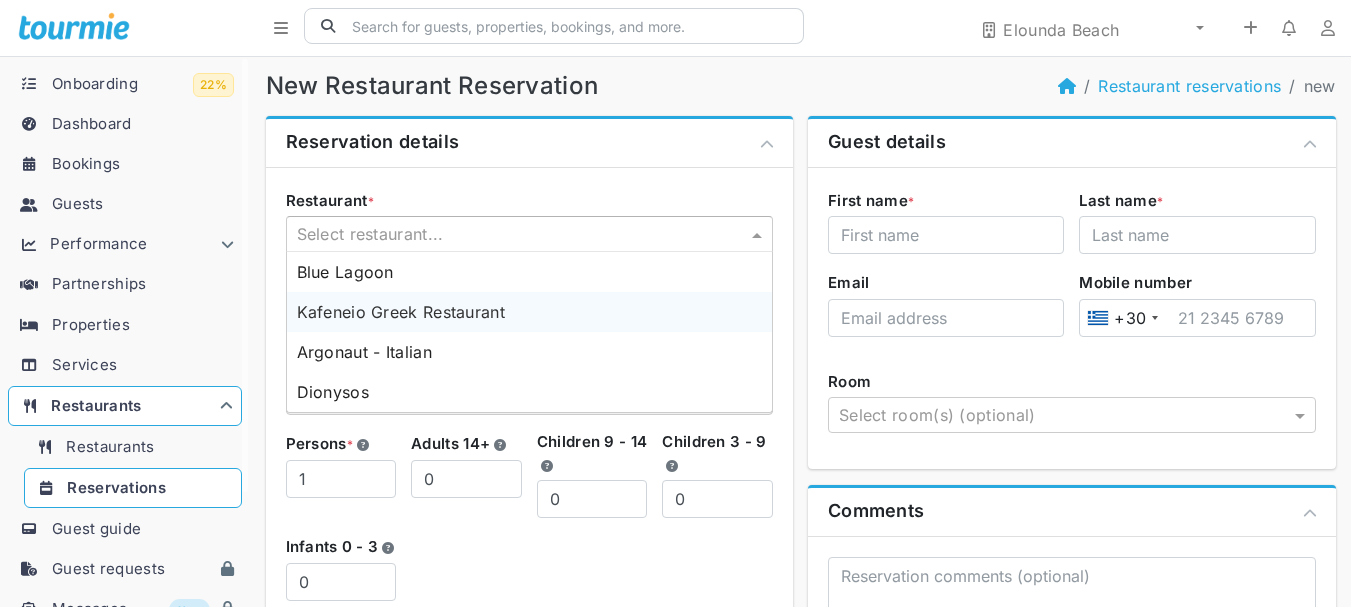 click on "Kafeneio Greek Restaurant" at bounding box center [401, 312] 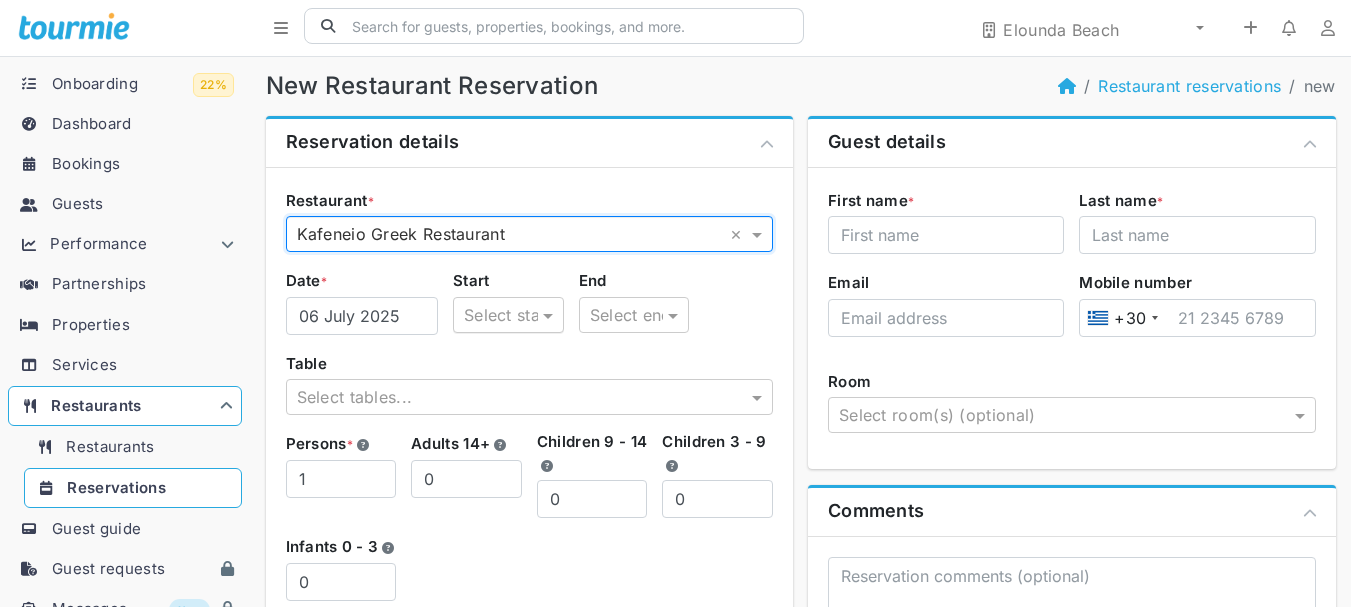 click at bounding box center (488, 315) 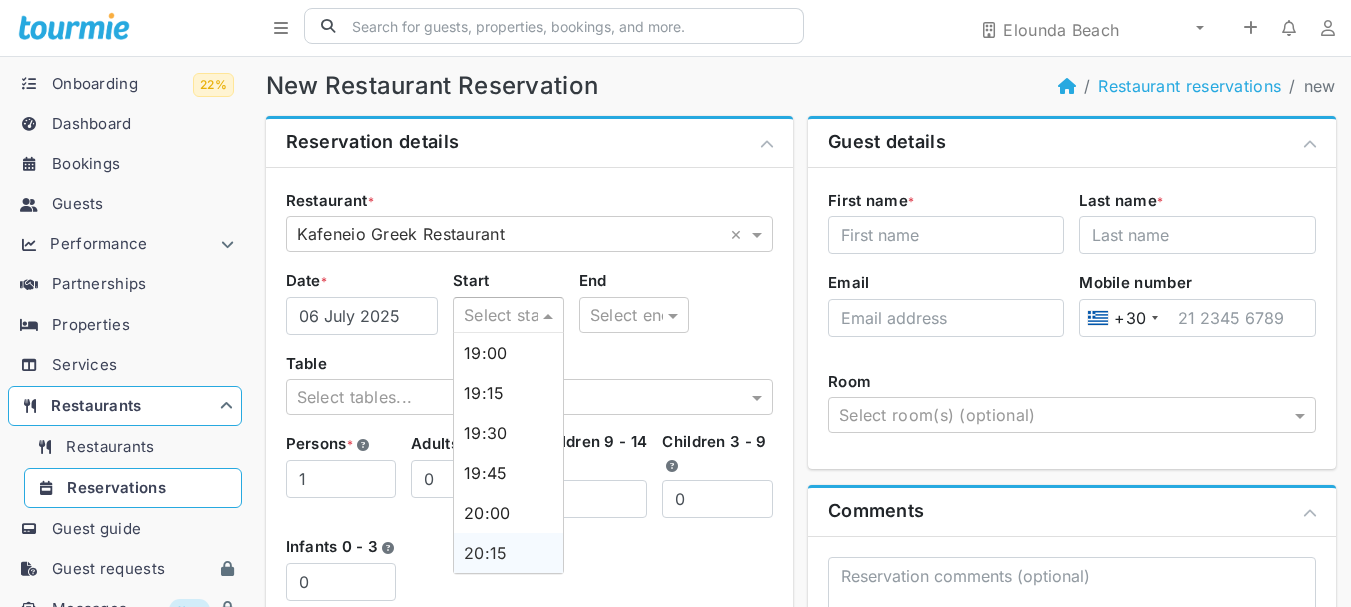 scroll, scrollTop: 300, scrollLeft: 0, axis: vertical 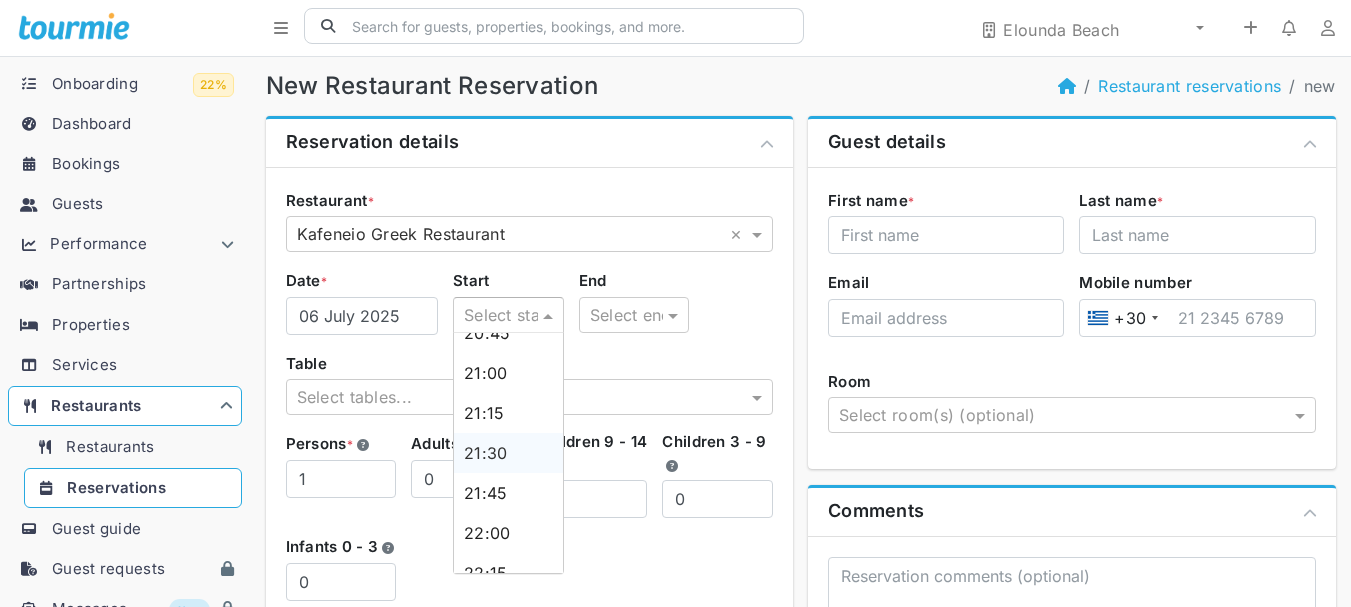 click on "21:30" at bounding box center (486, 453) 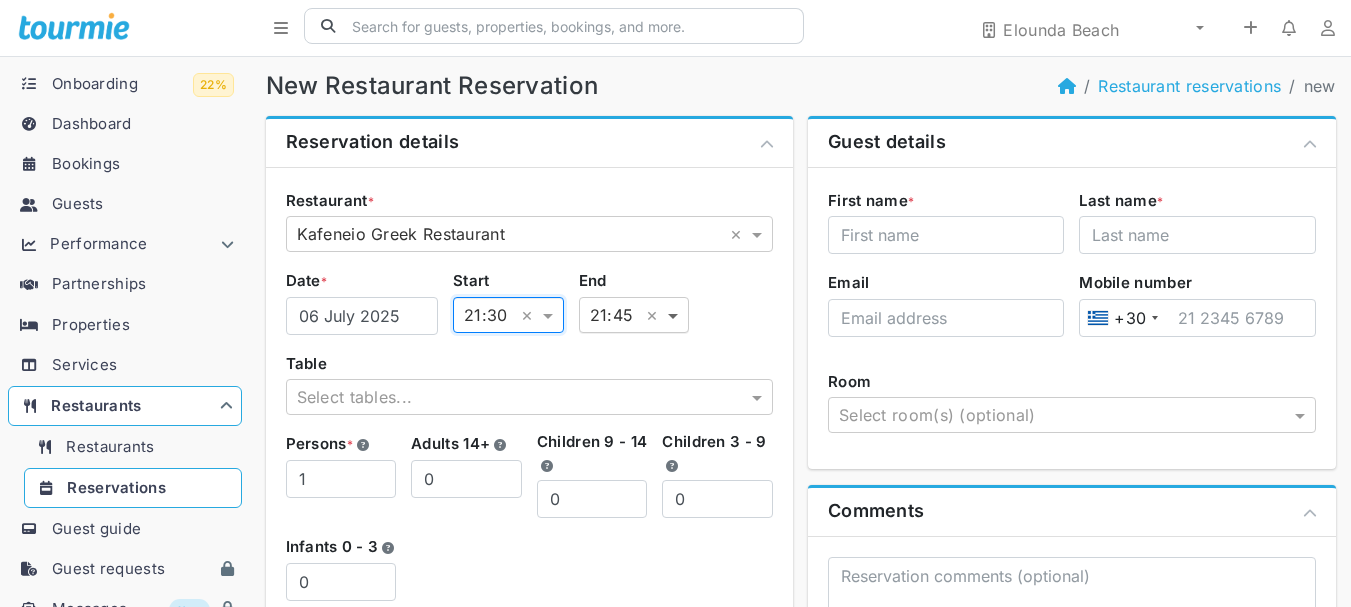 click at bounding box center (675, 315) 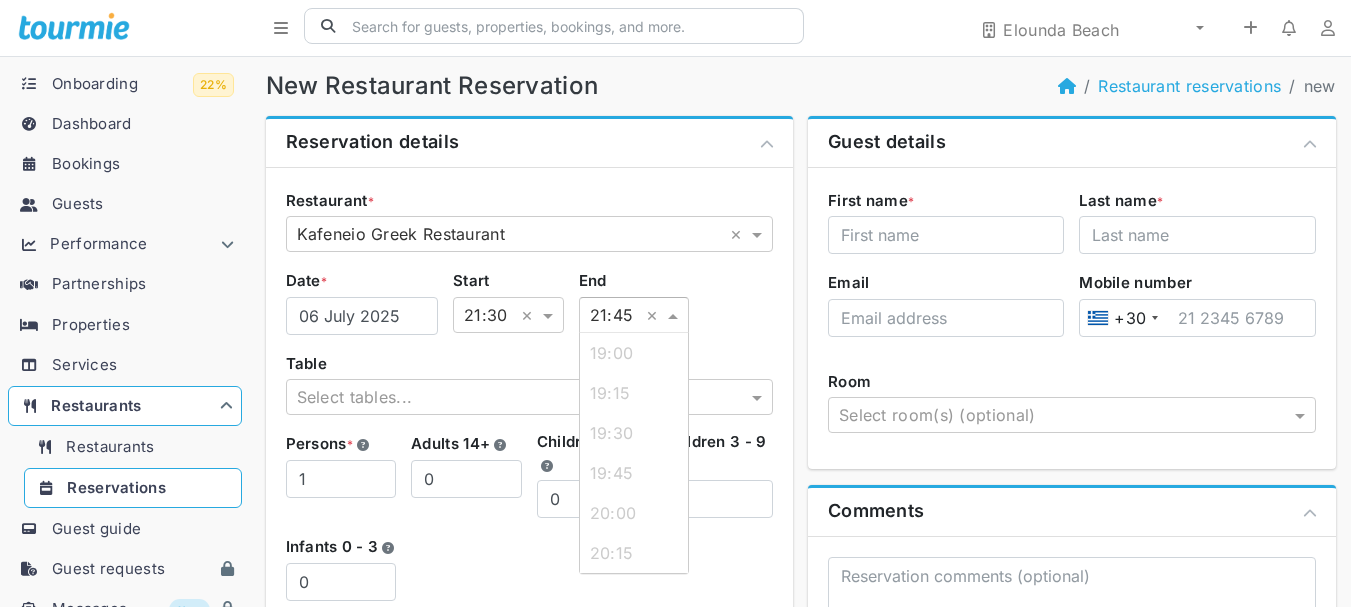 scroll, scrollTop: 440, scrollLeft: 0, axis: vertical 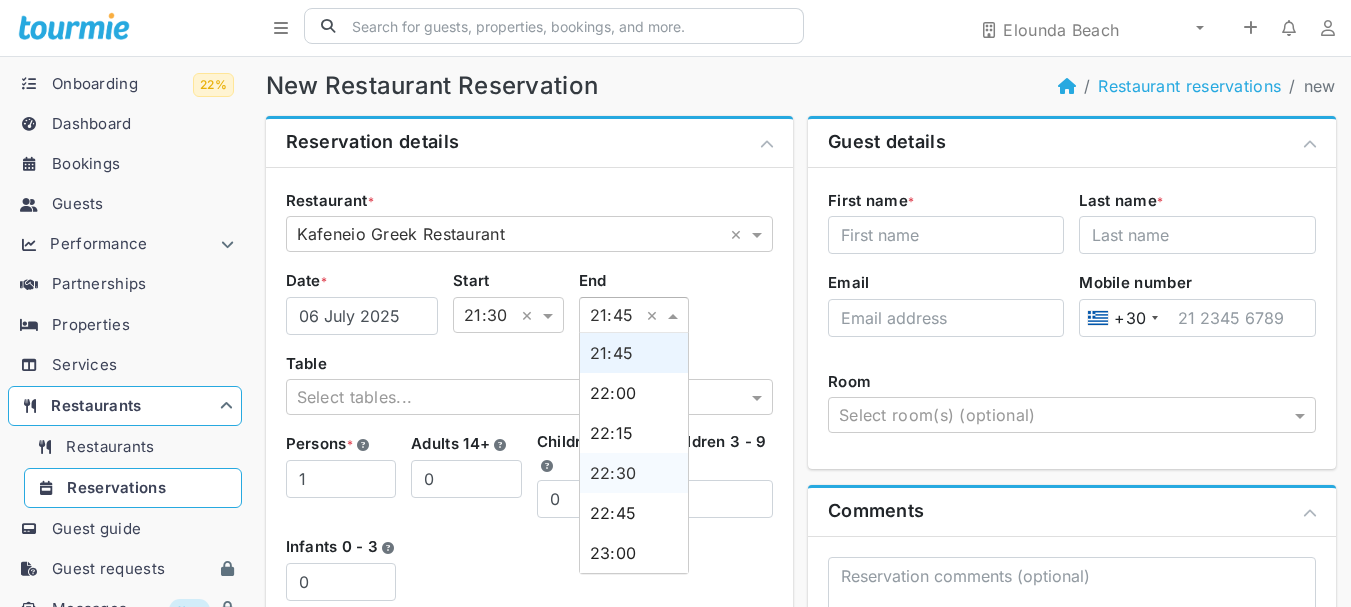 click on "22:30" at bounding box center (613, 473) 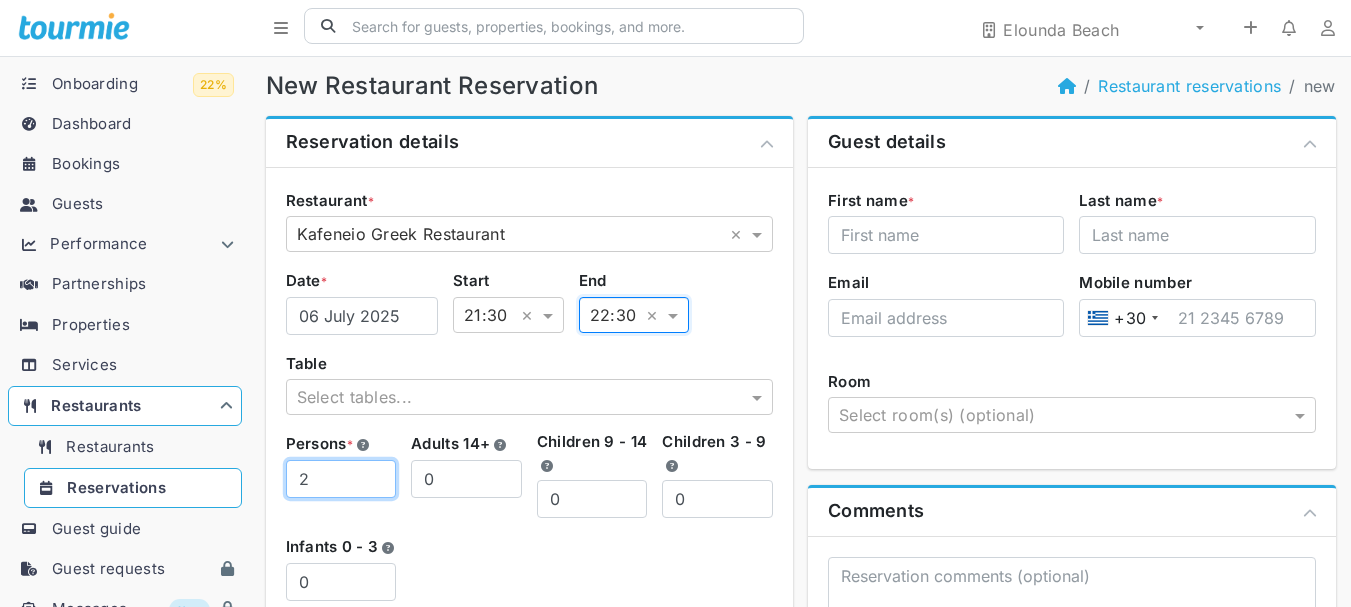 type on "2" 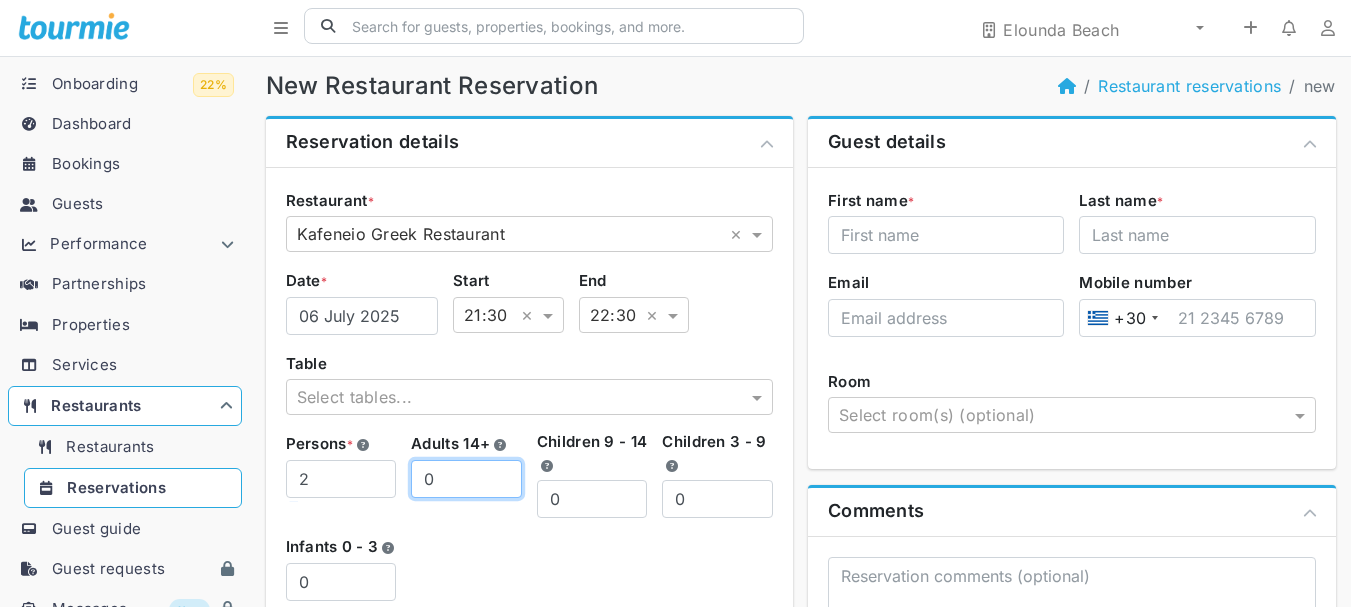 click on "0" at bounding box center [466, 479] 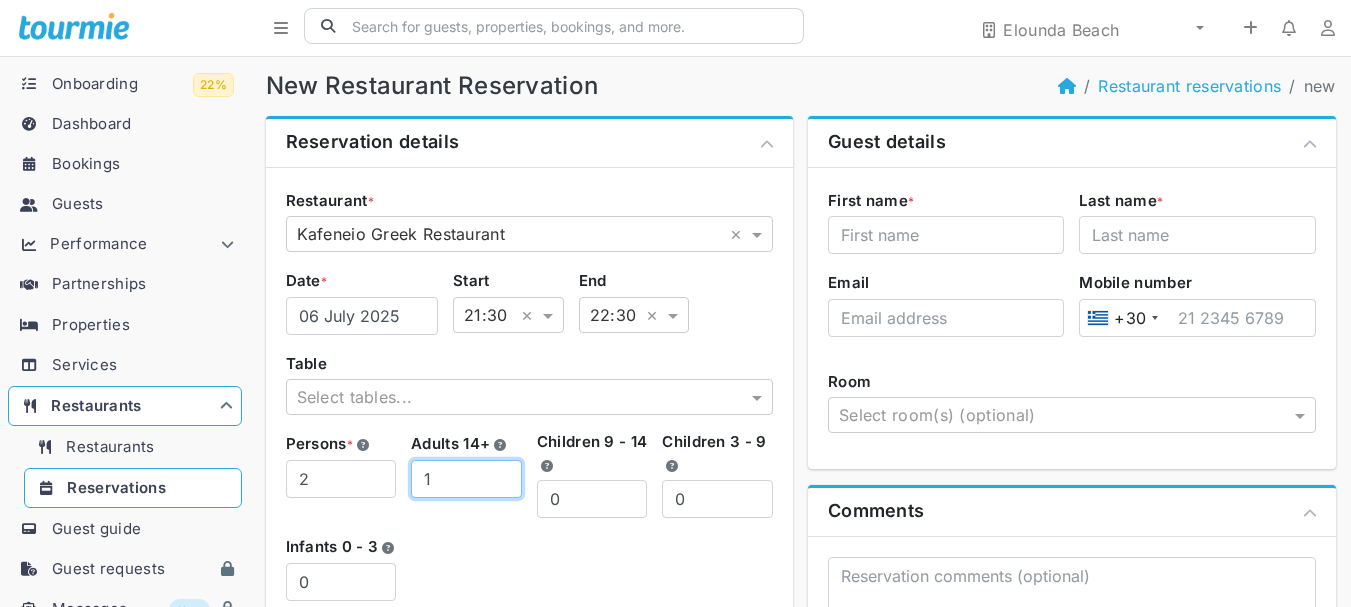 click on "1" at bounding box center [466, 479] 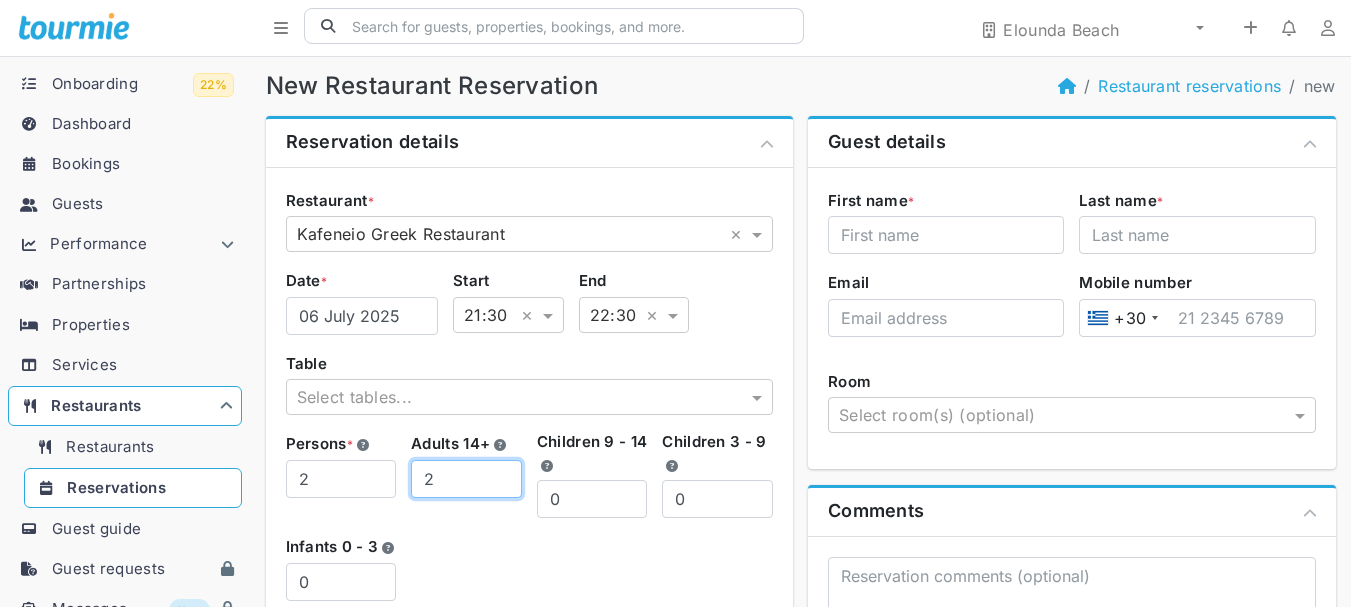 type on "2" 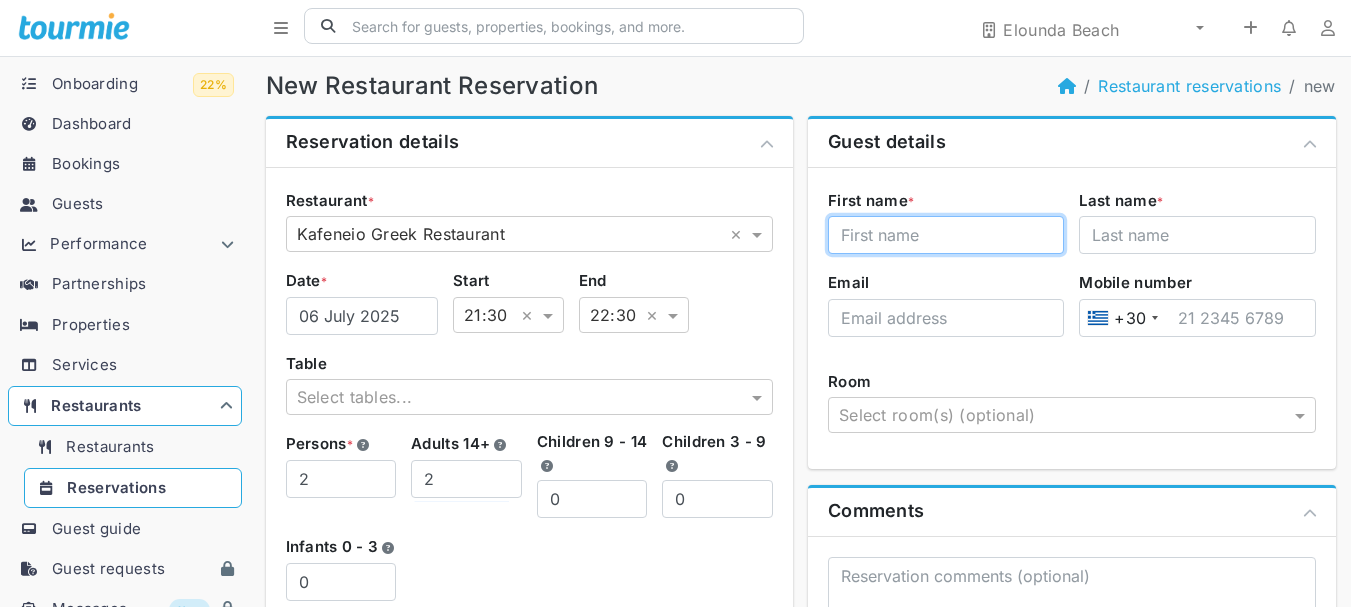 click on "First name   *" at bounding box center (946, 235) 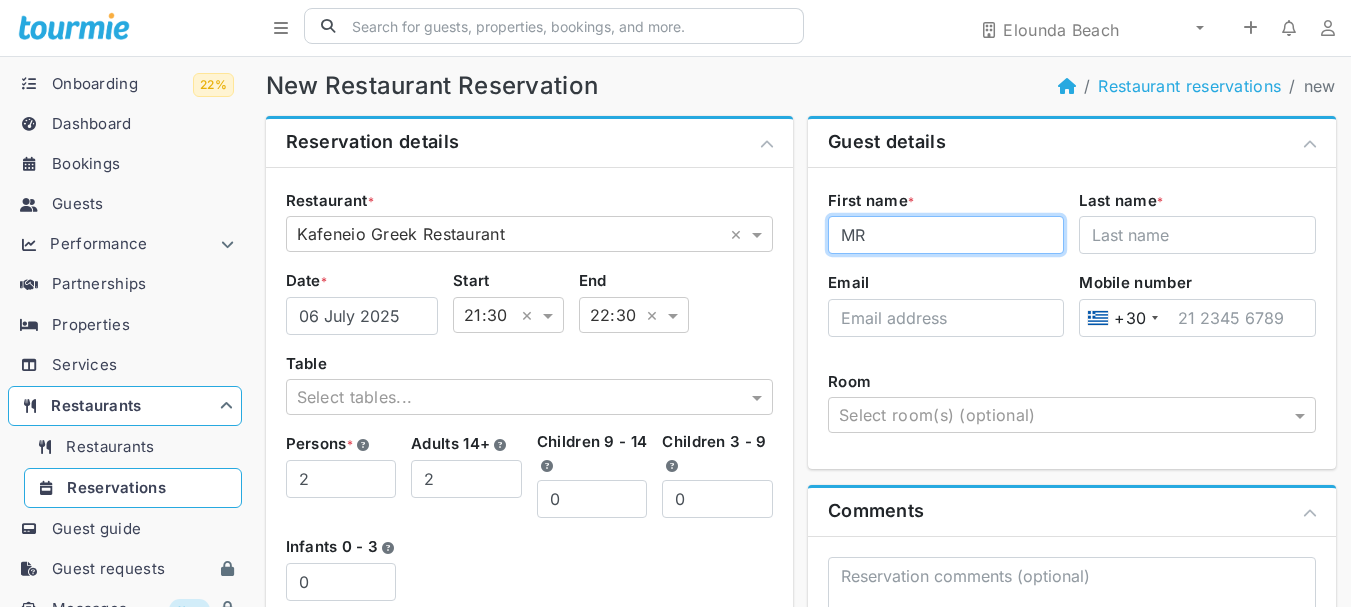 type on "MR" 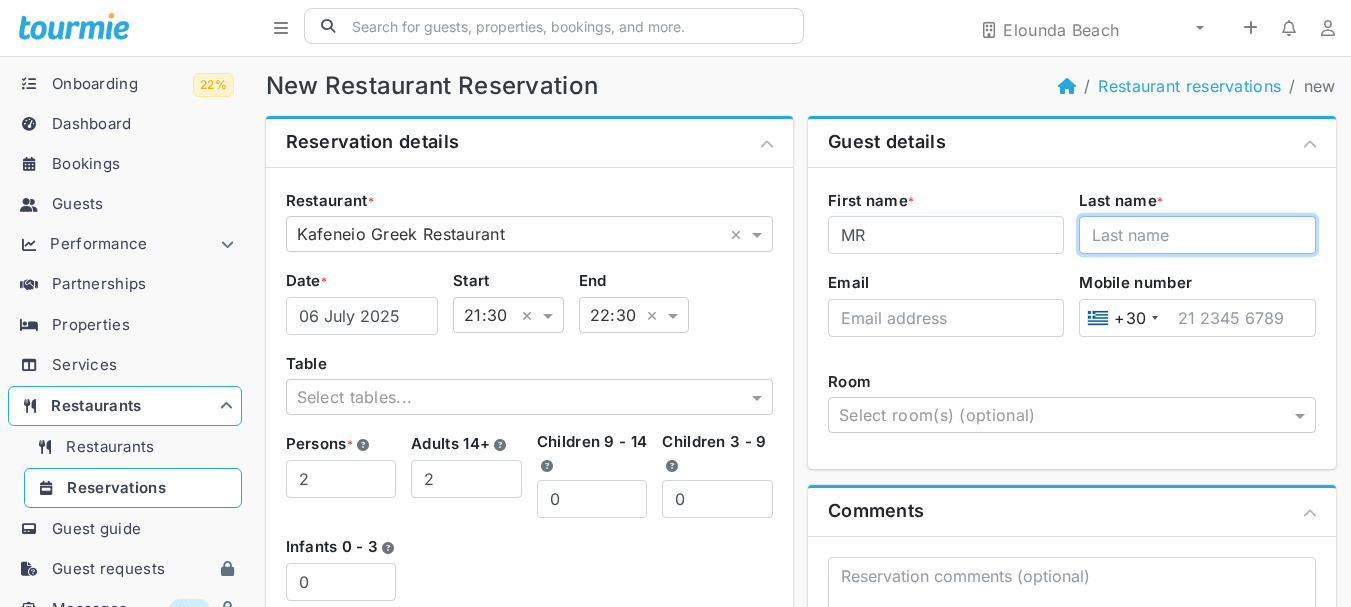 click on "Last name   *" at bounding box center [1197, 235] 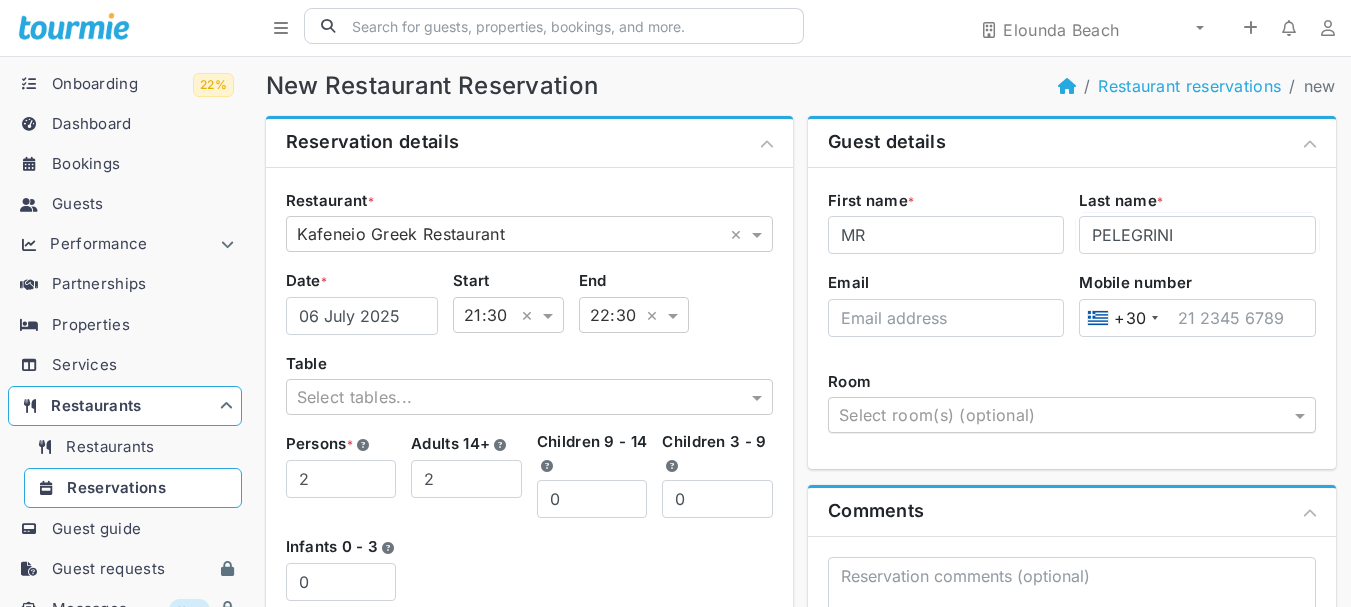 click at bounding box center [1064, 416] 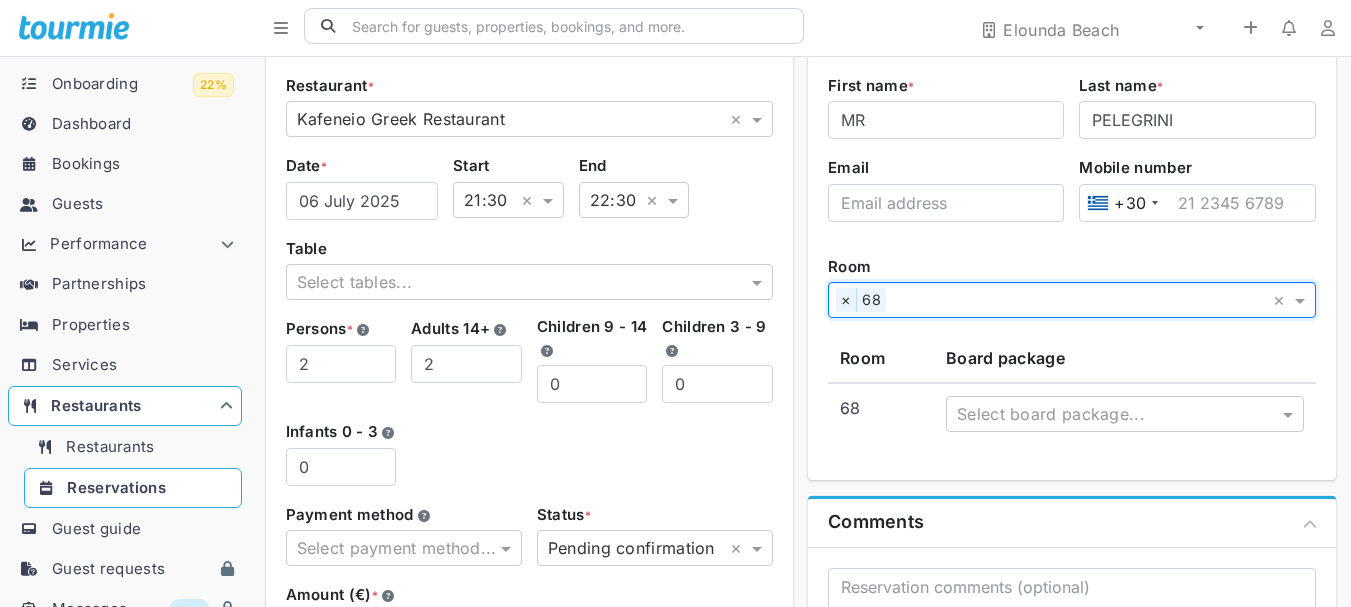 scroll, scrollTop: 300, scrollLeft: 0, axis: vertical 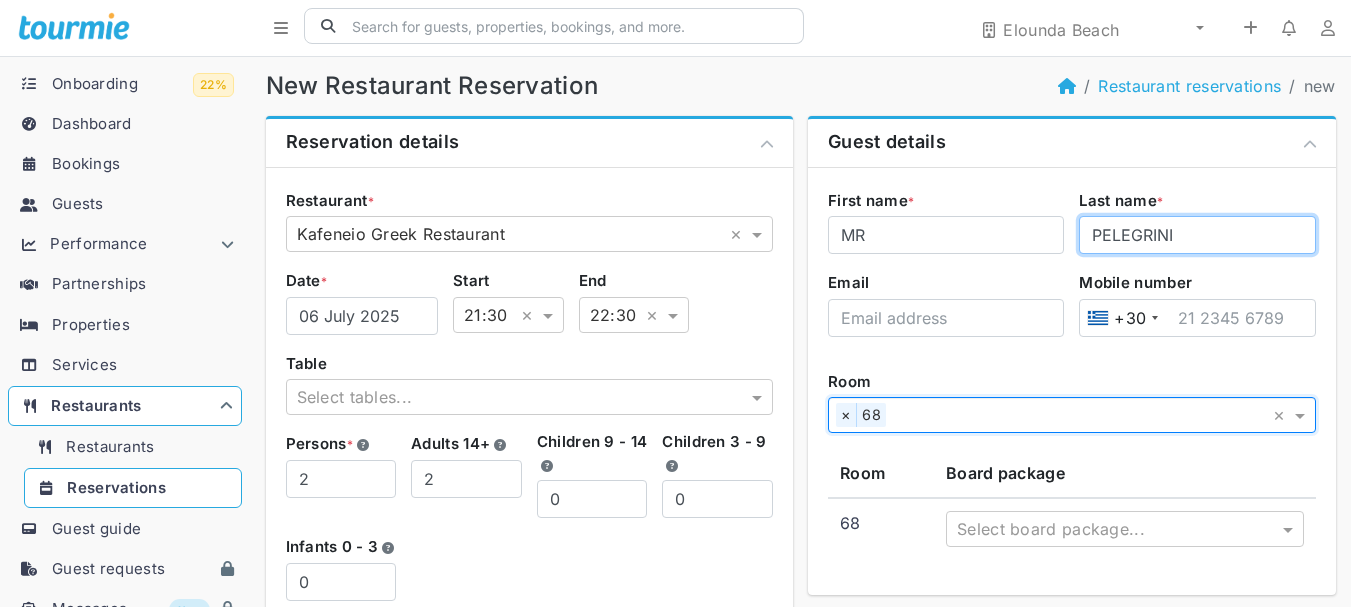 click on "PELEGRINI" at bounding box center [1197, 235] 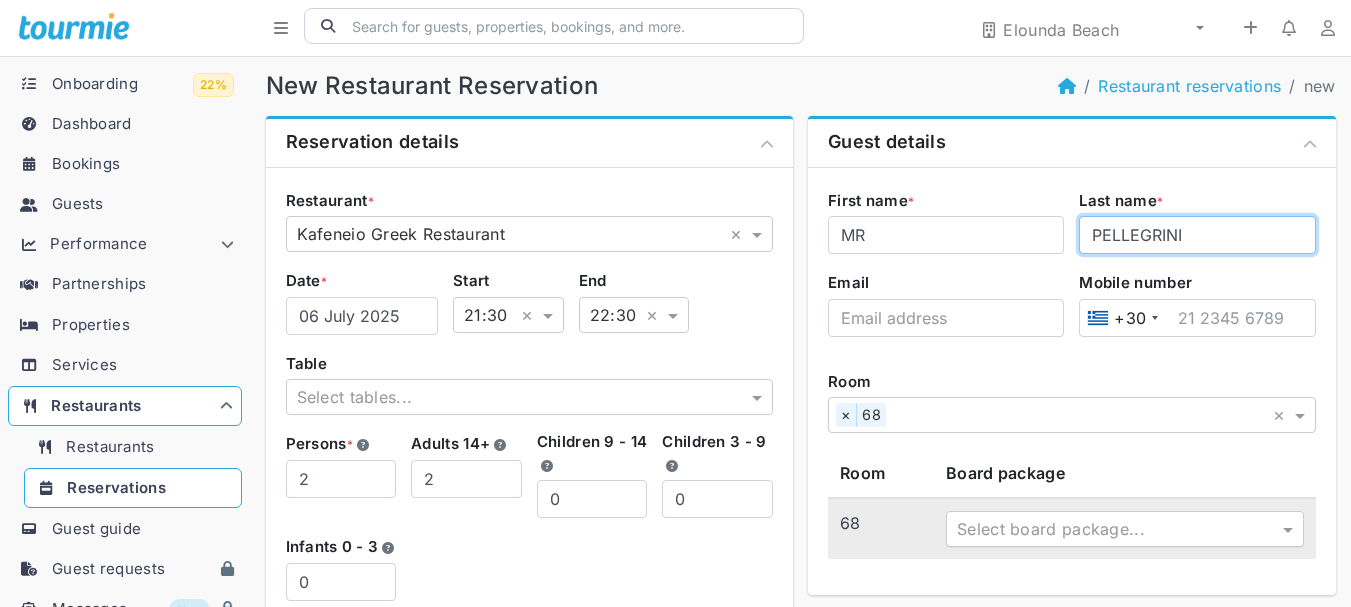 type on "PELLEGRINI" 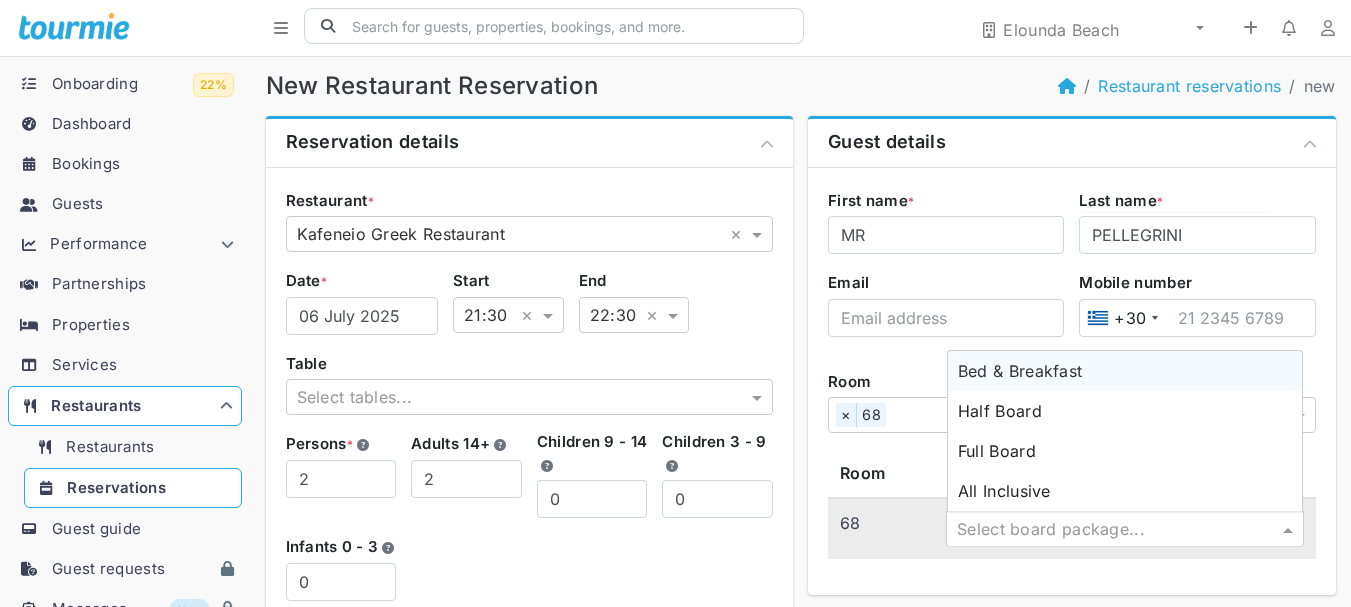 click at bounding box center [1104, 529] 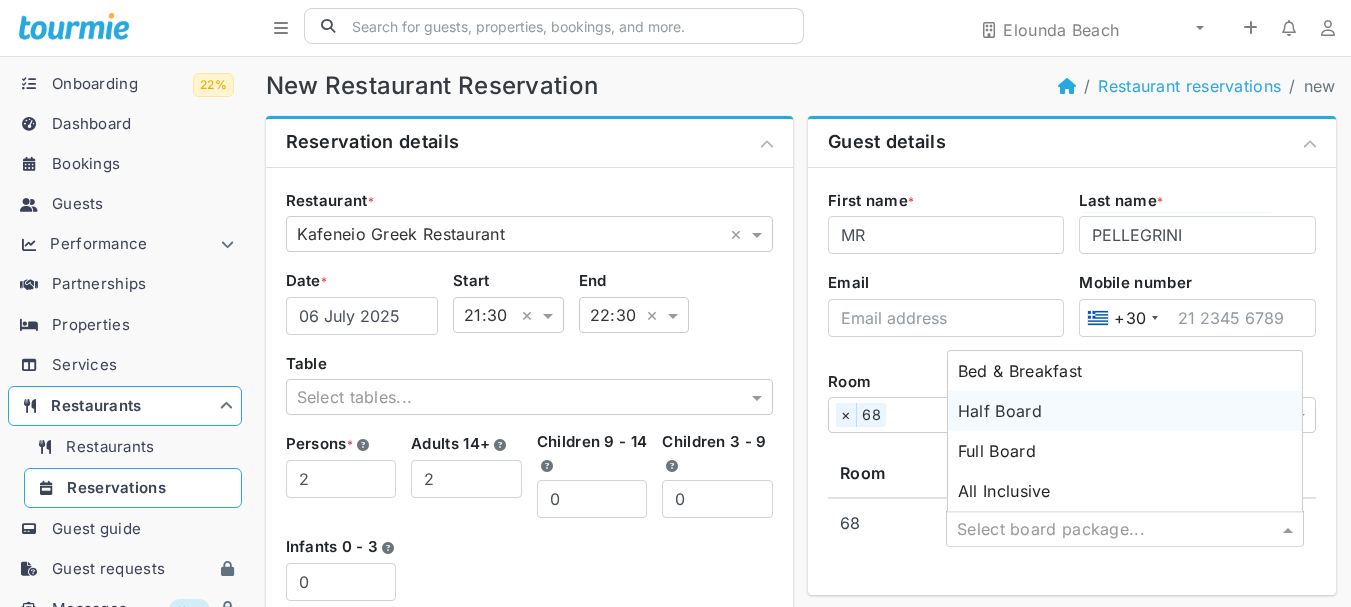 click on "Half Board" at bounding box center (1125, 411) 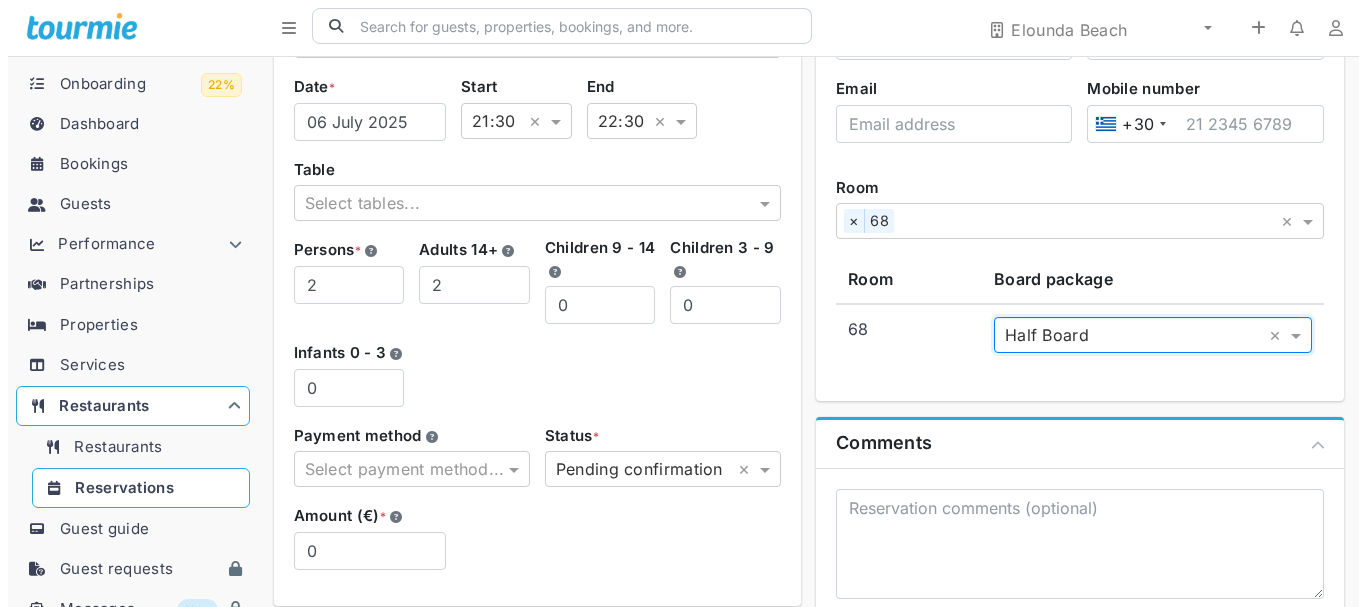scroll, scrollTop: 396, scrollLeft: 0, axis: vertical 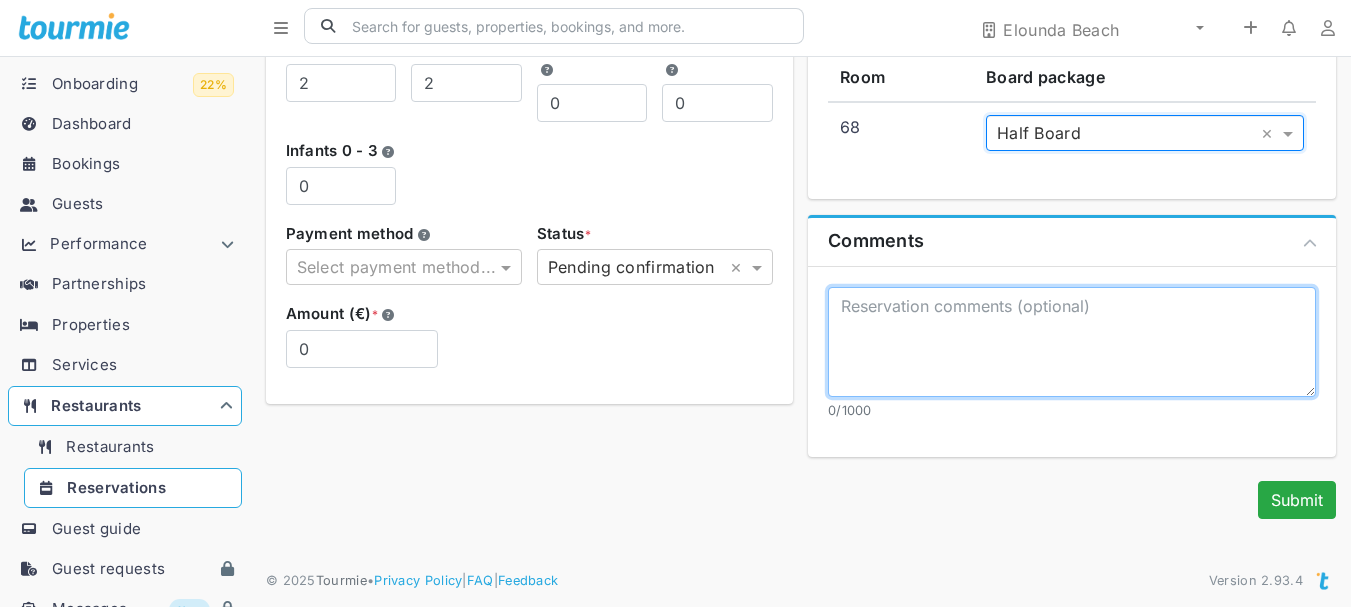 click at bounding box center [1072, 342] 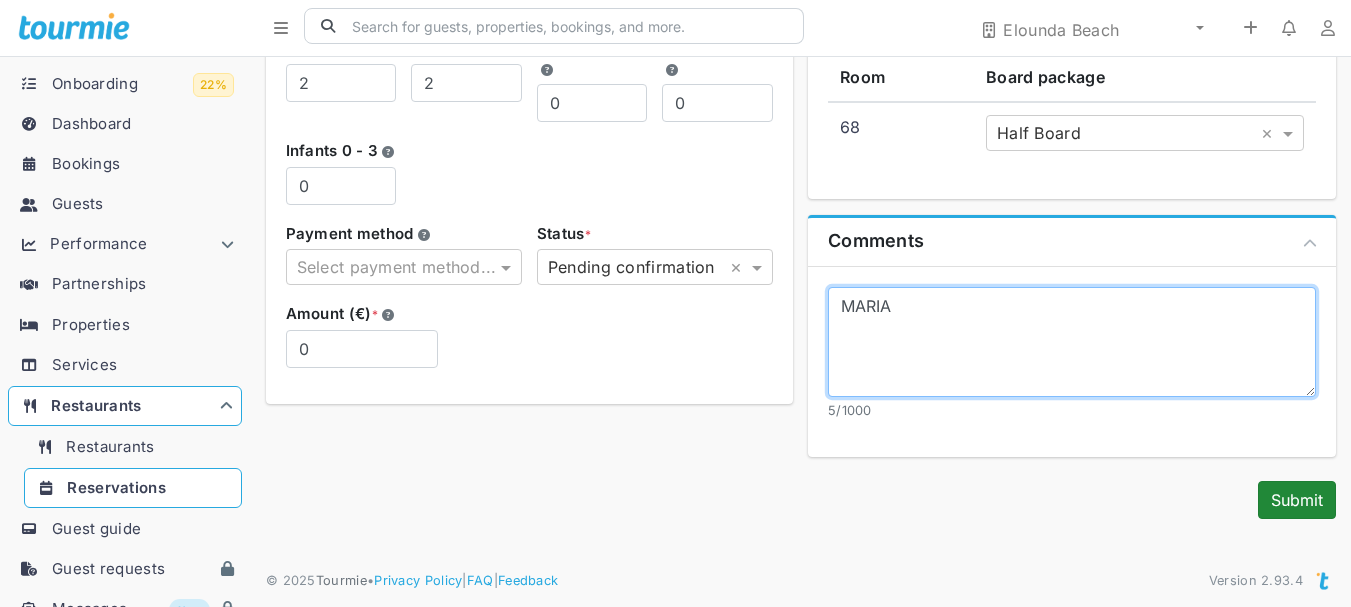 type on "MARIA" 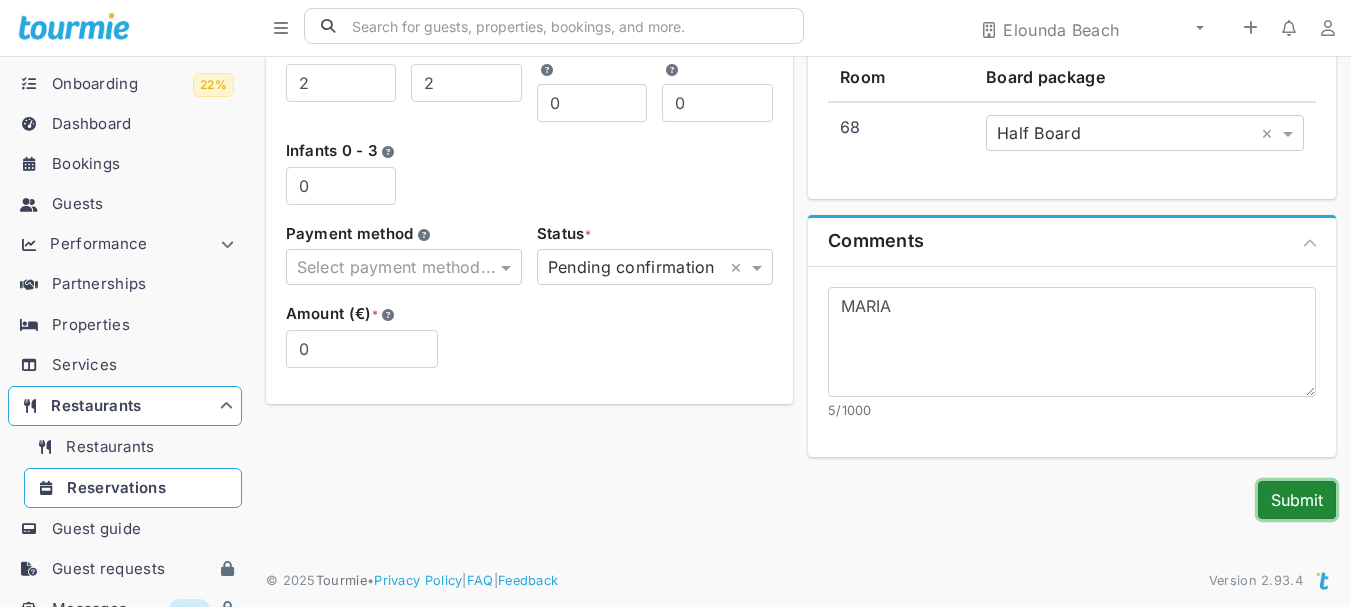 click on "Submit" at bounding box center [1297, 500] 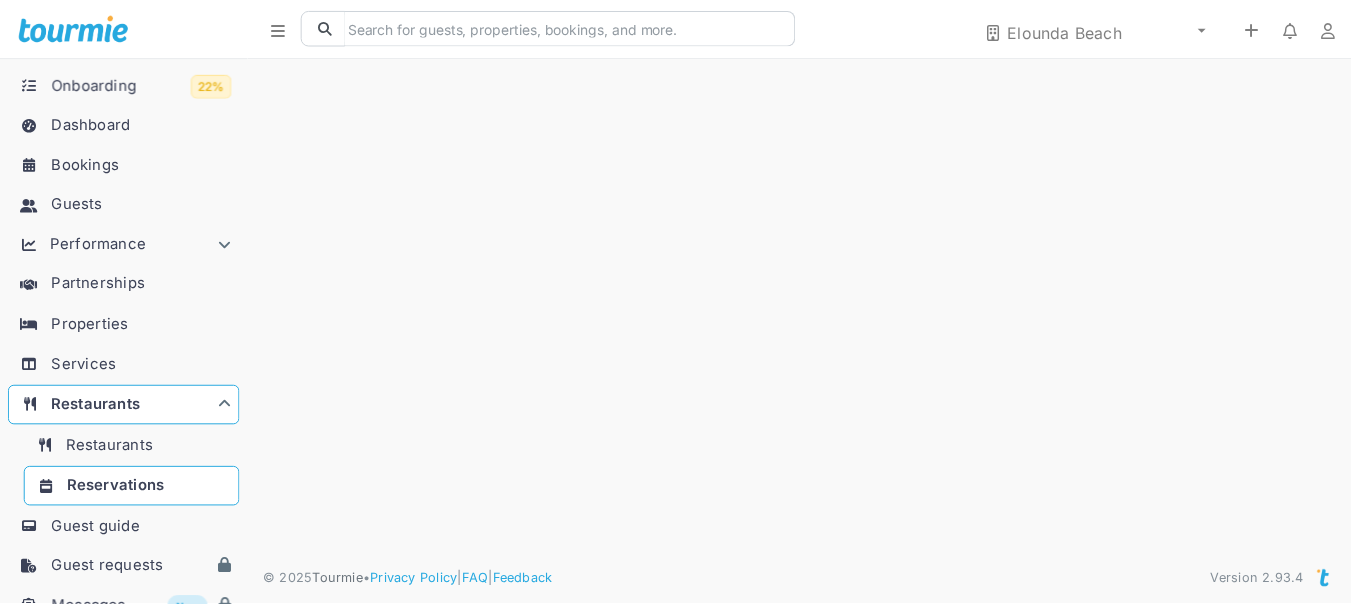 scroll, scrollTop: 0, scrollLeft: 0, axis: both 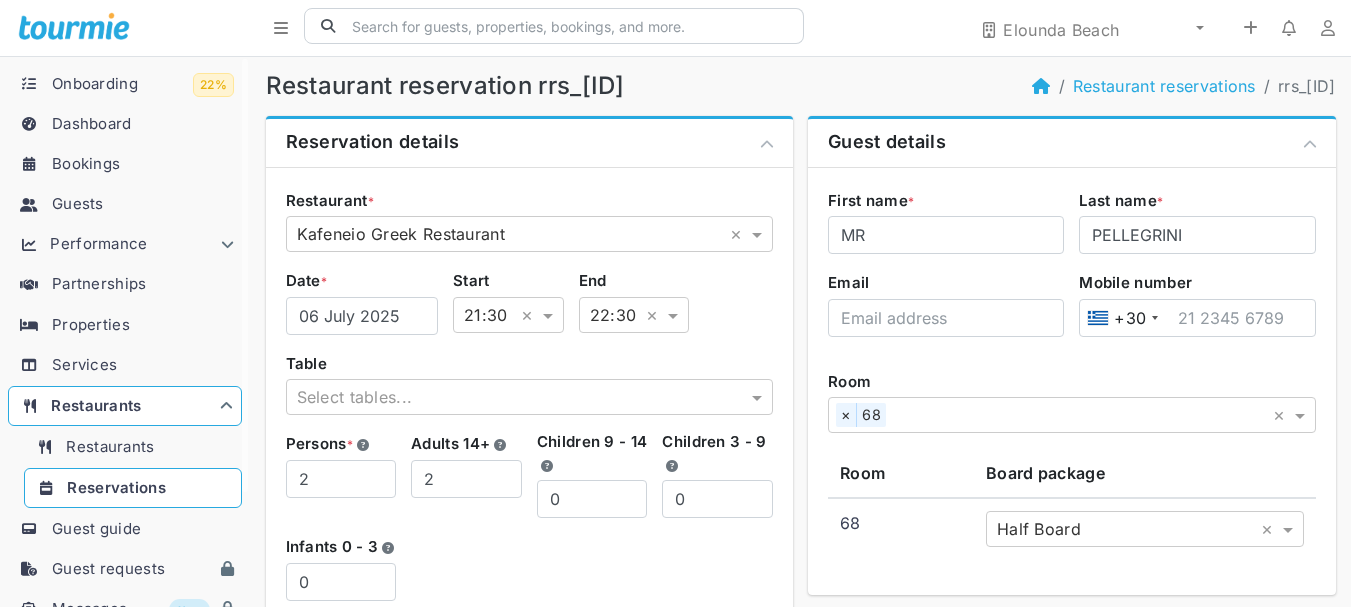 click on "Reservations" at bounding box center [116, 487] 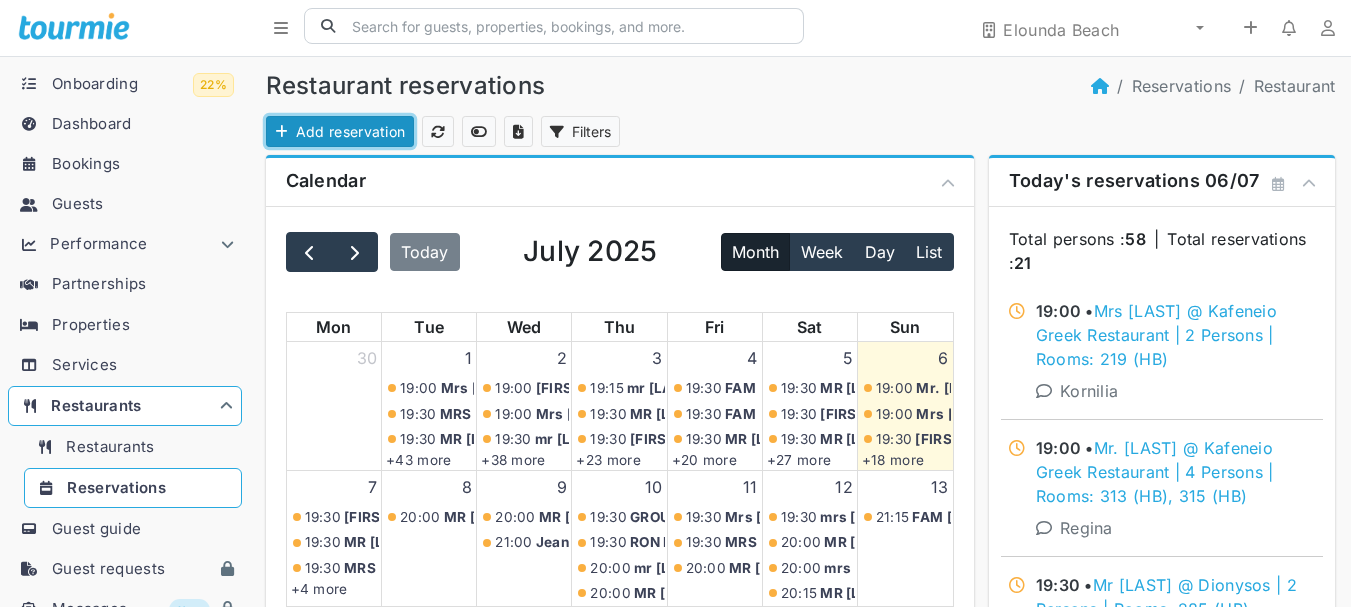 click on "Add reservation" at bounding box center (340, 131) 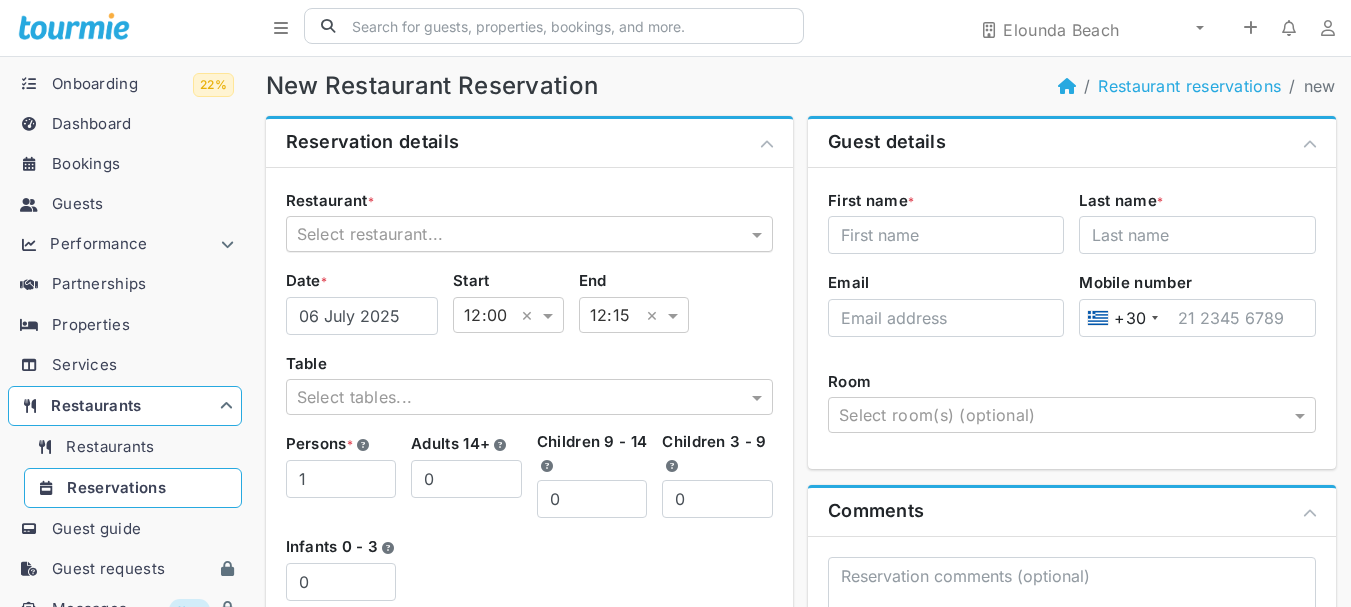 click at bounding box center [510, 234] 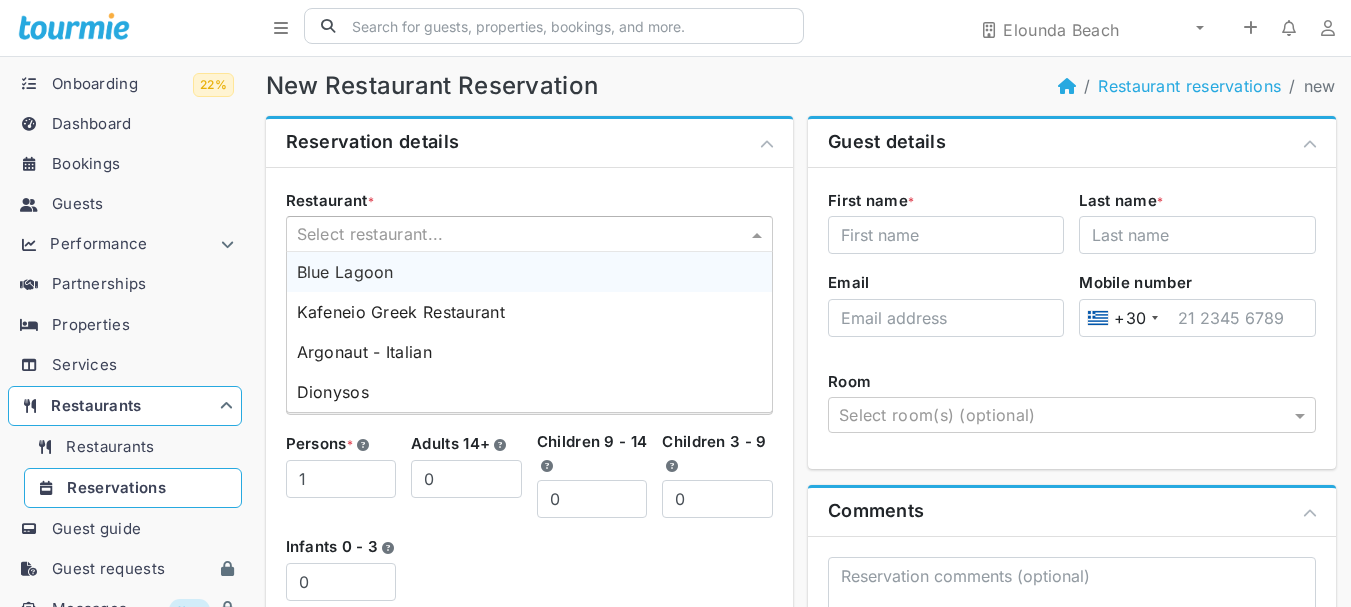 click on "Blue Lagoon" at bounding box center (345, 272) 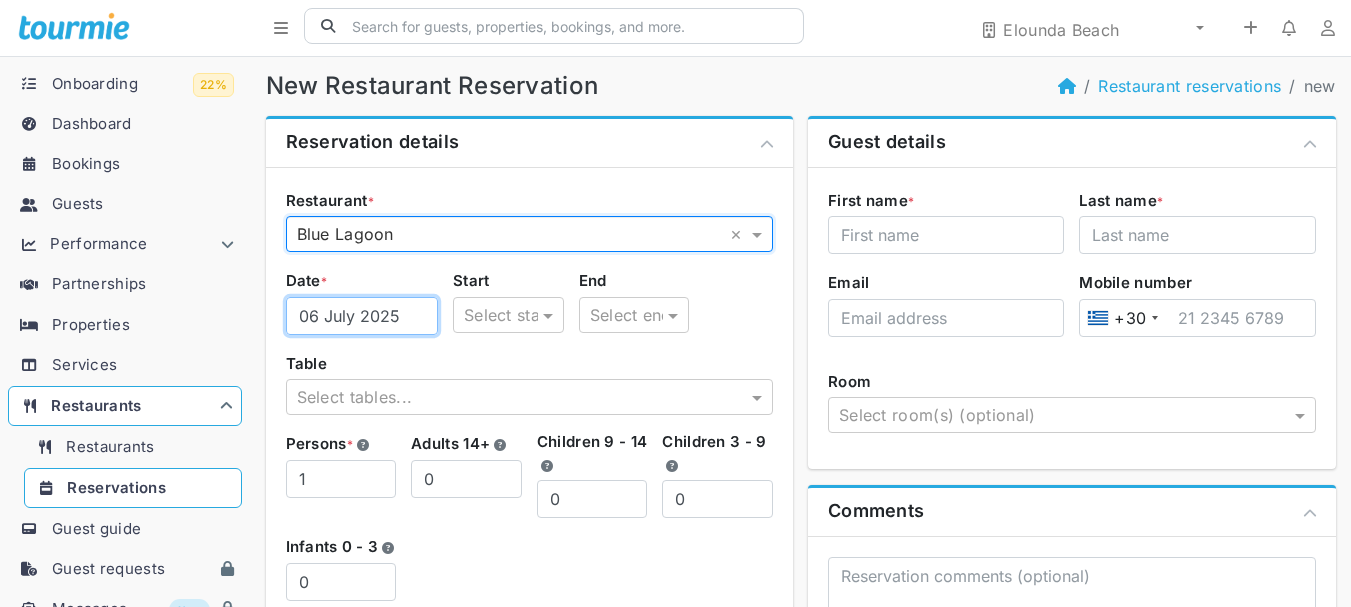 click on "06 July 2025" at bounding box center [362, 316] 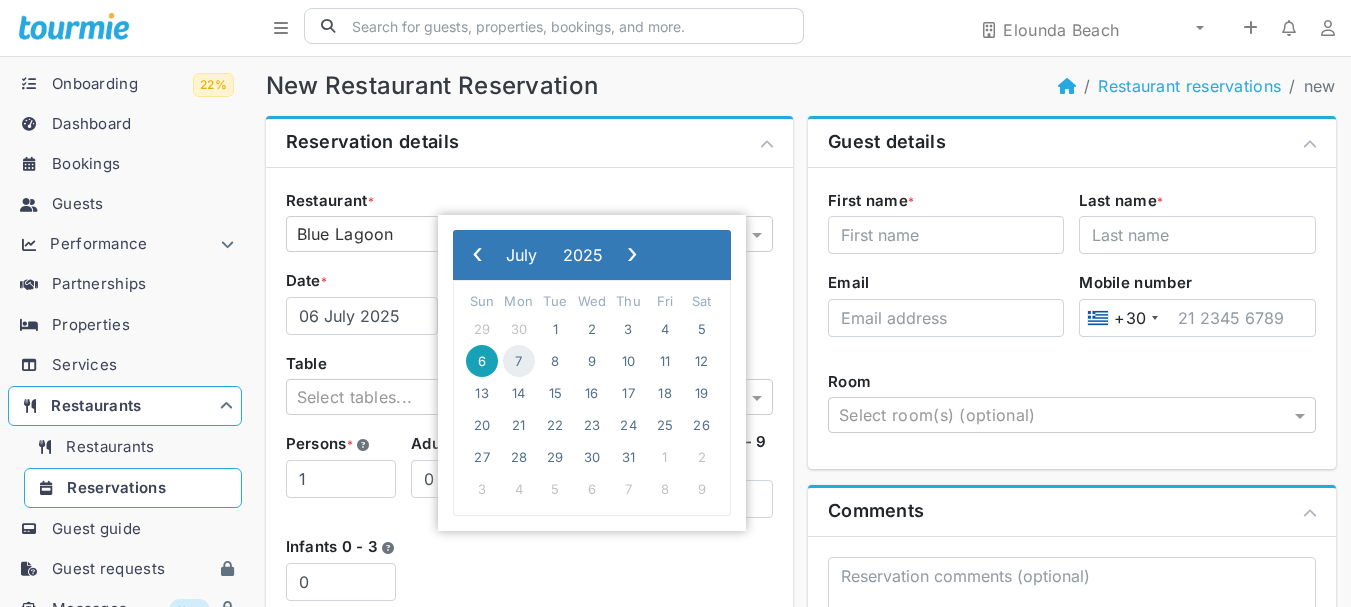 click on "7" at bounding box center (519, 361) 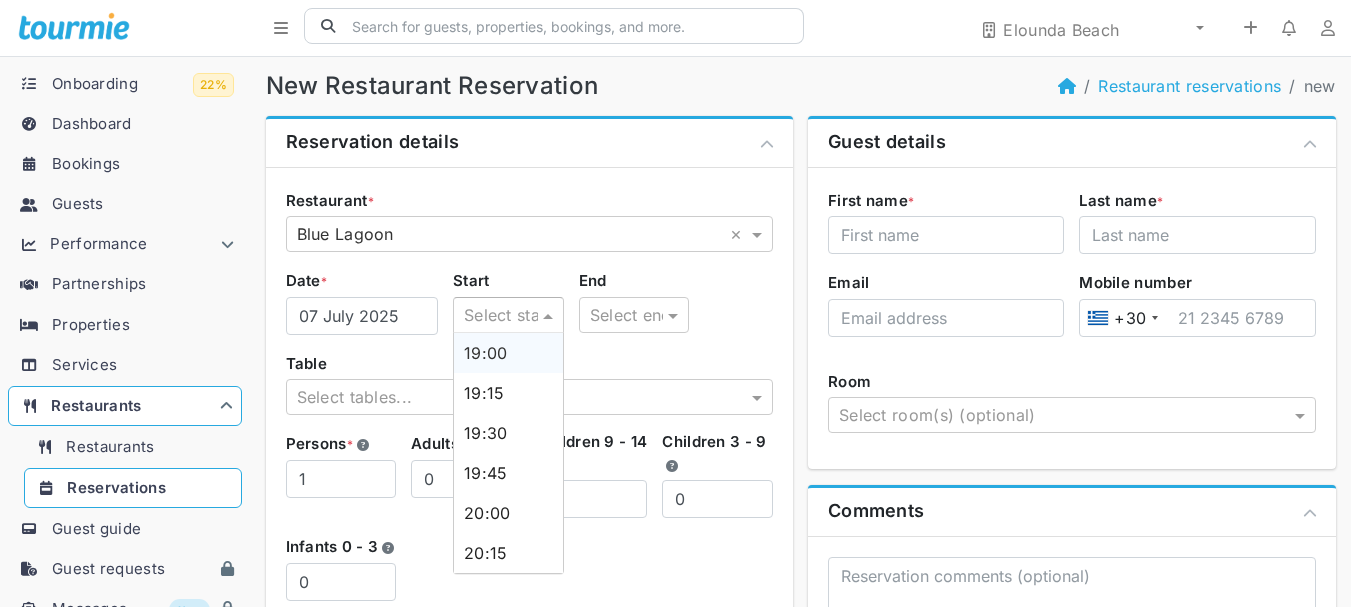 click at bounding box center (488, 315) 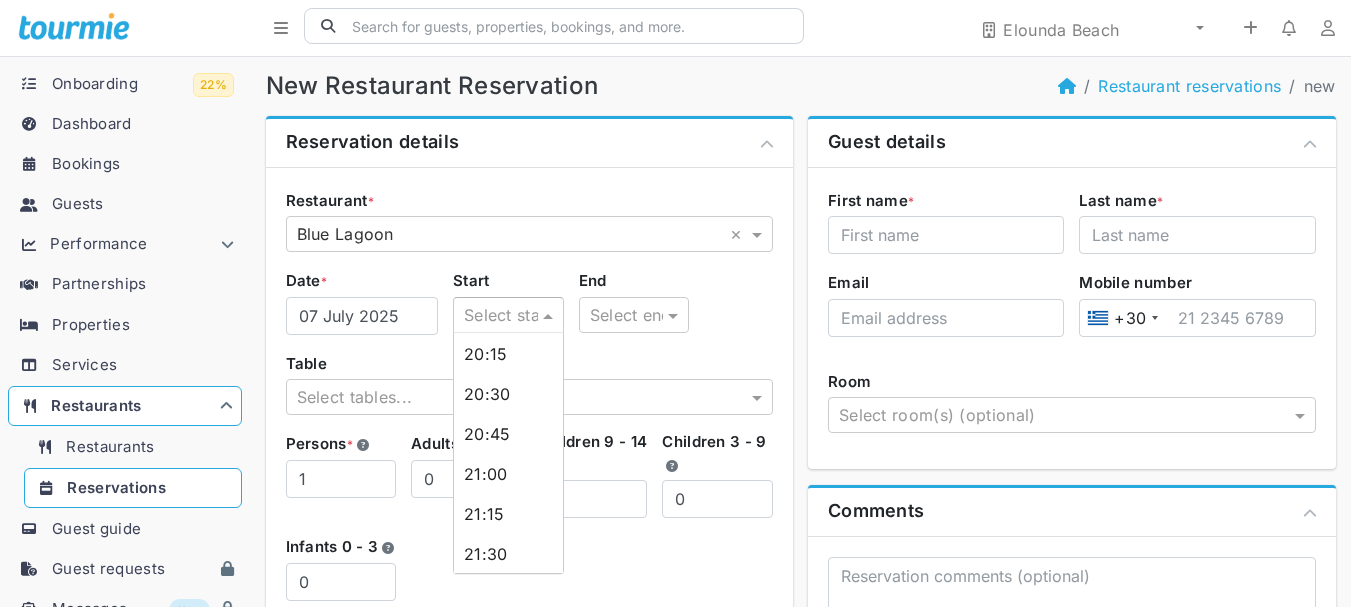 scroll, scrollTop: 200, scrollLeft: 0, axis: vertical 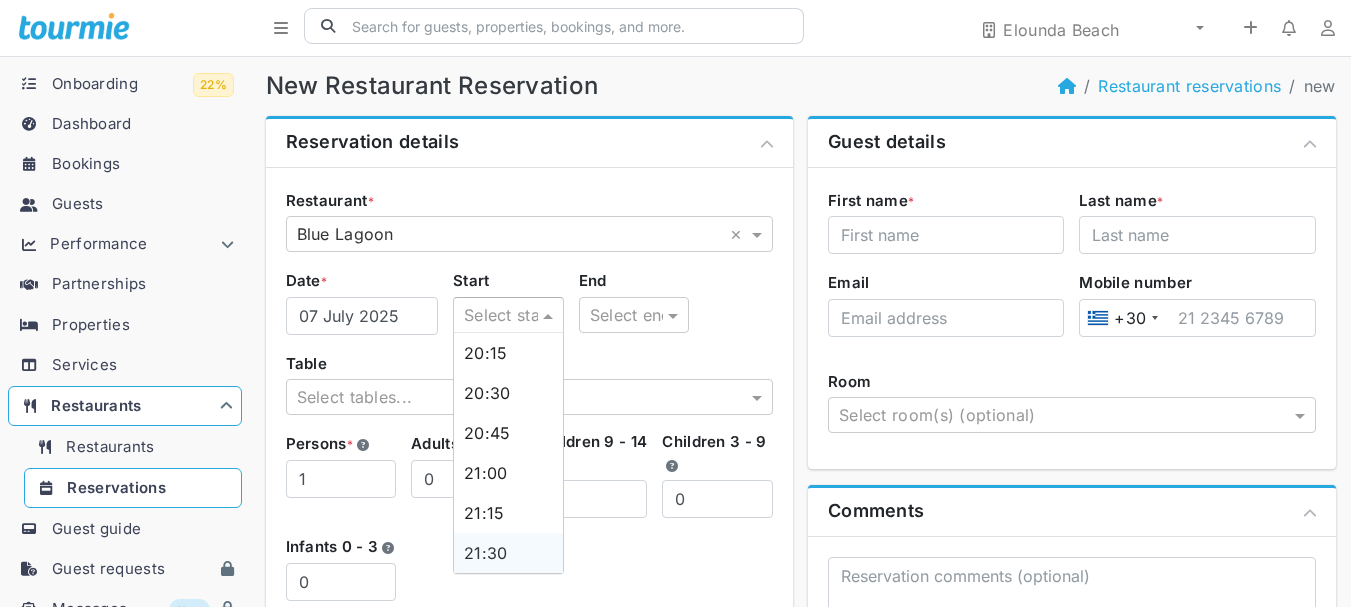 click on "21:30" at bounding box center (486, 553) 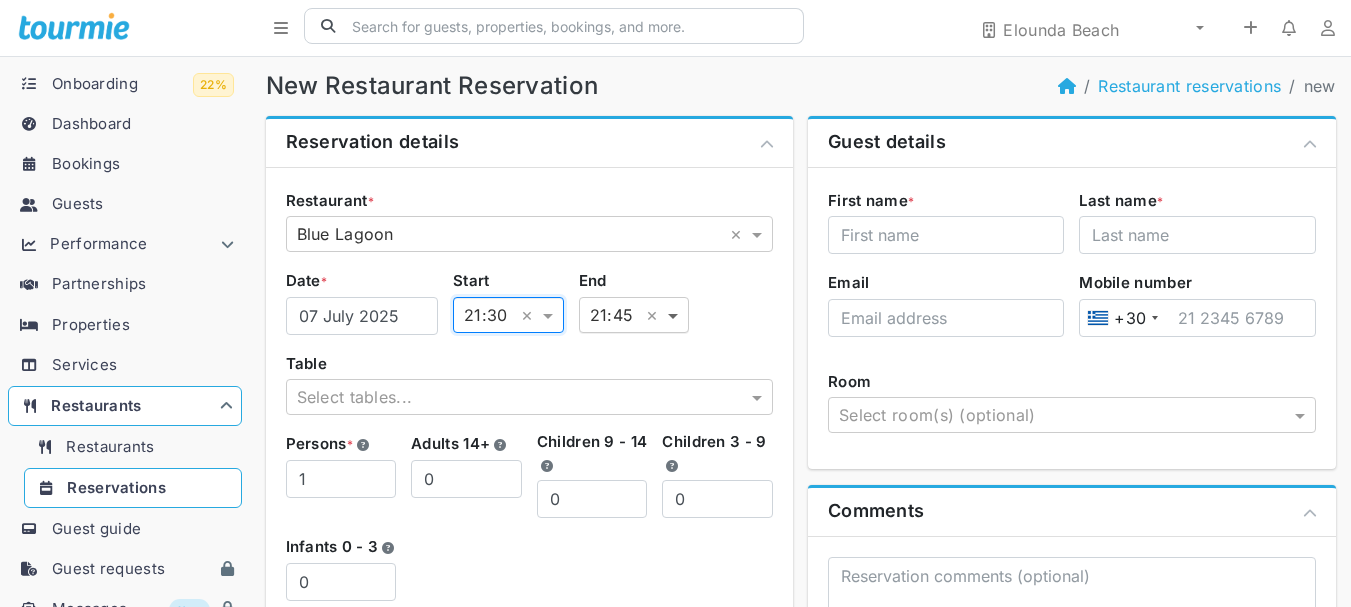 click at bounding box center [675, 315] 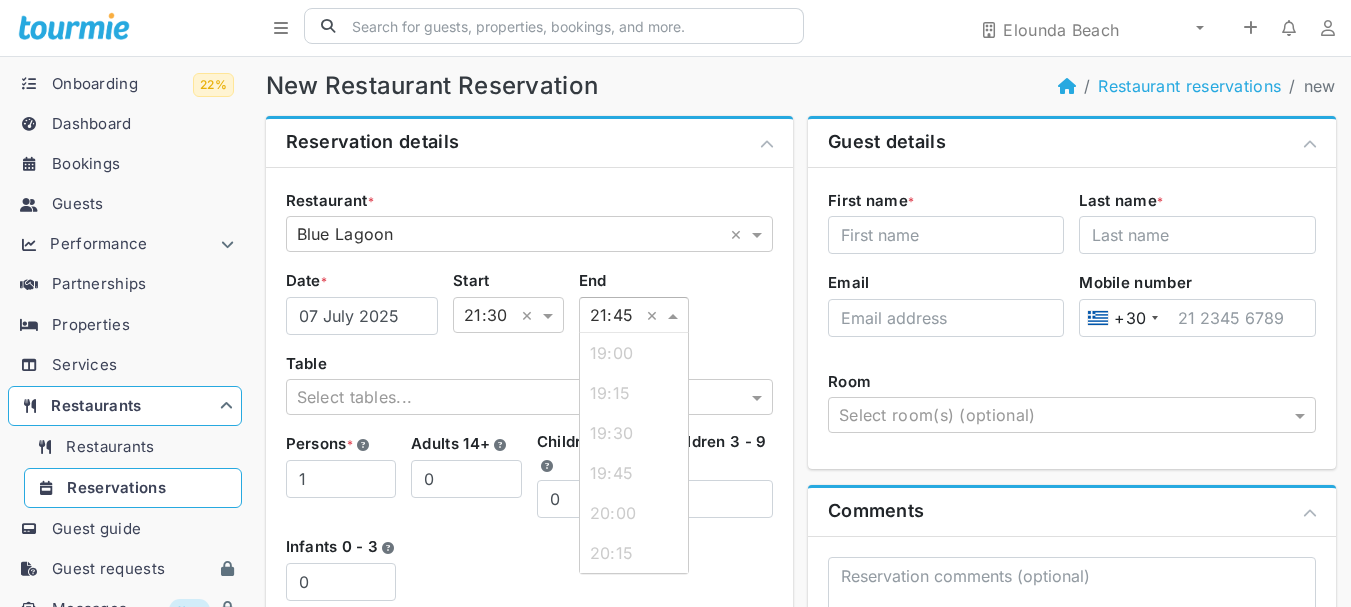 scroll, scrollTop: 440, scrollLeft: 0, axis: vertical 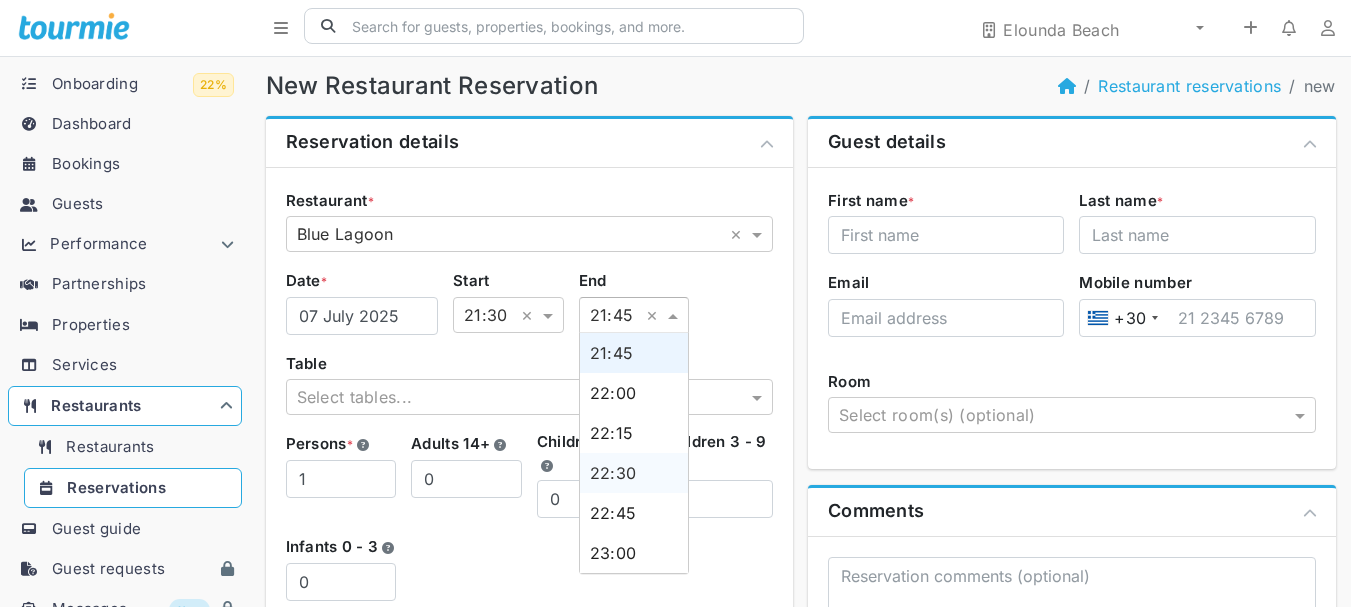 drag, startPoint x: 630, startPoint y: 479, endPoint x: 619, endPoint y: 477, distance: 11.18034 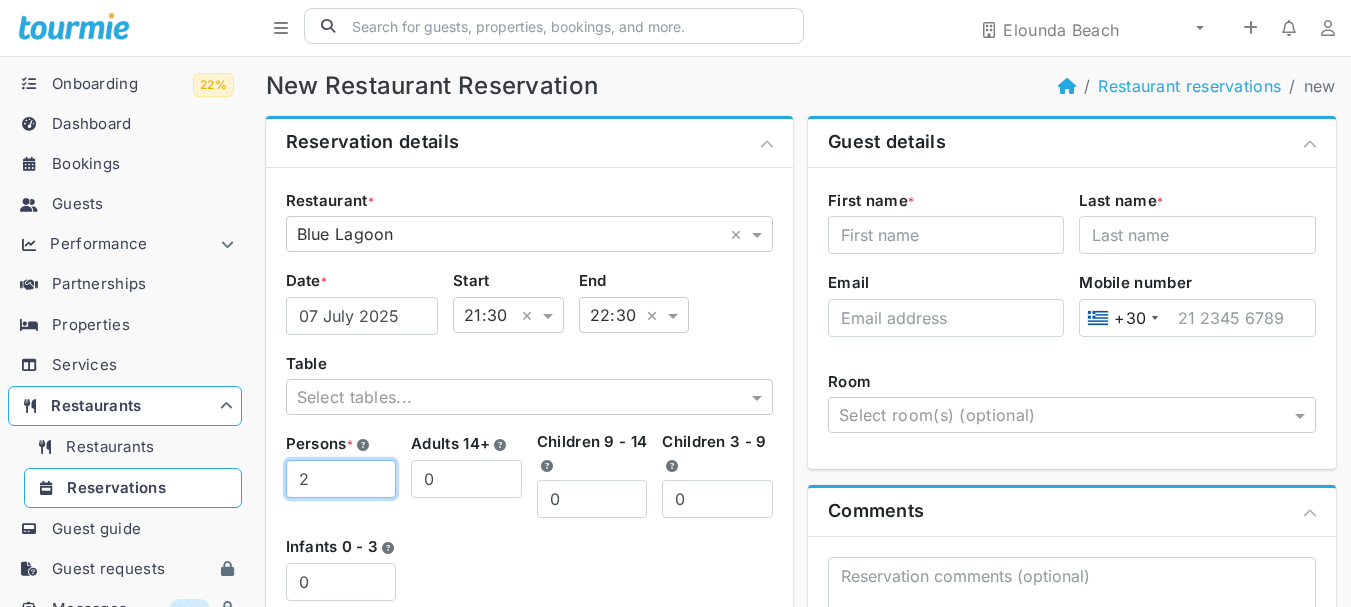 type on "2" 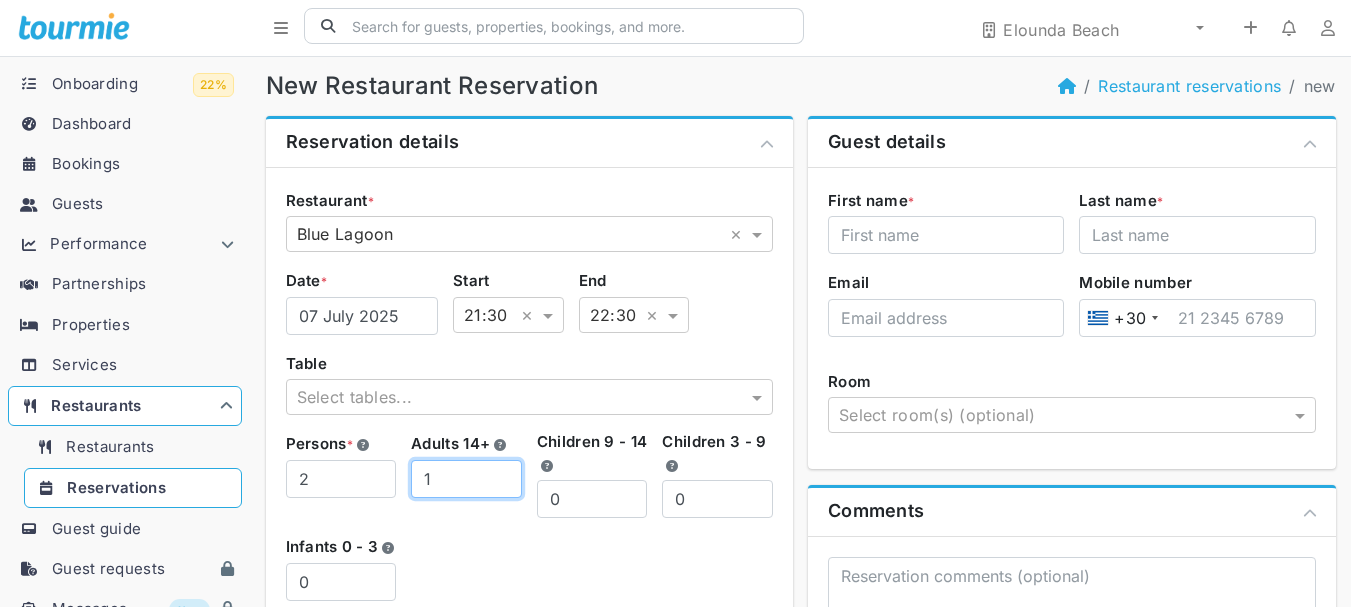 click on "1" at bounding box center [466, 479] 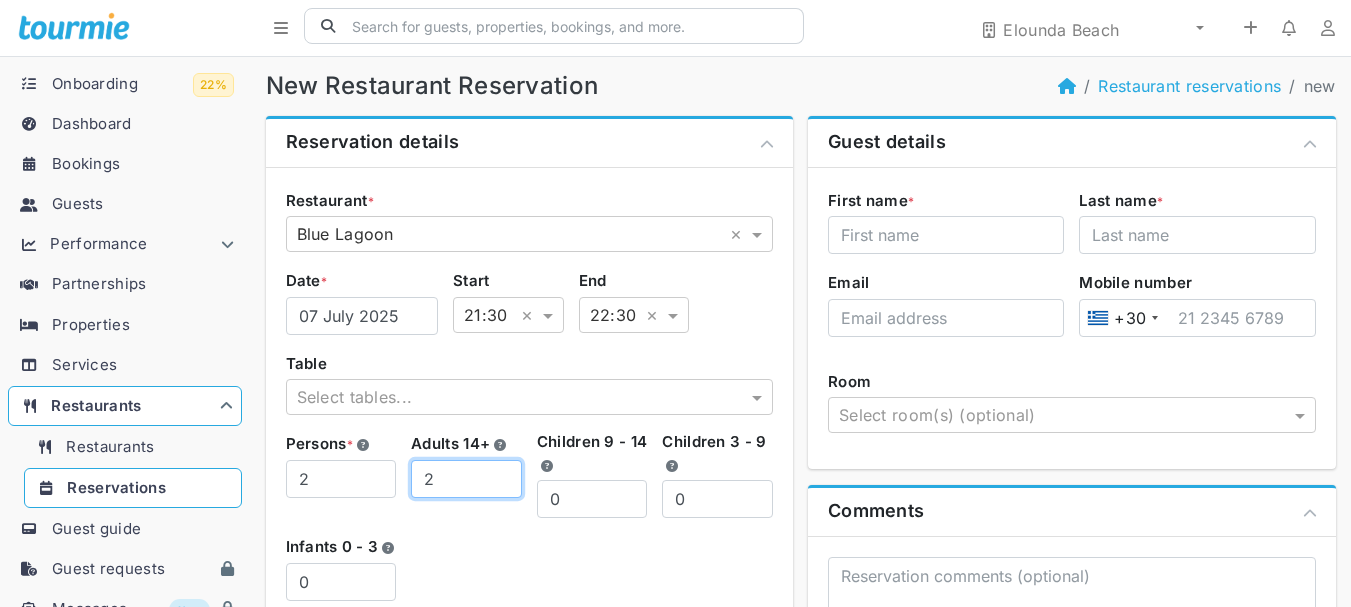 type on "2" 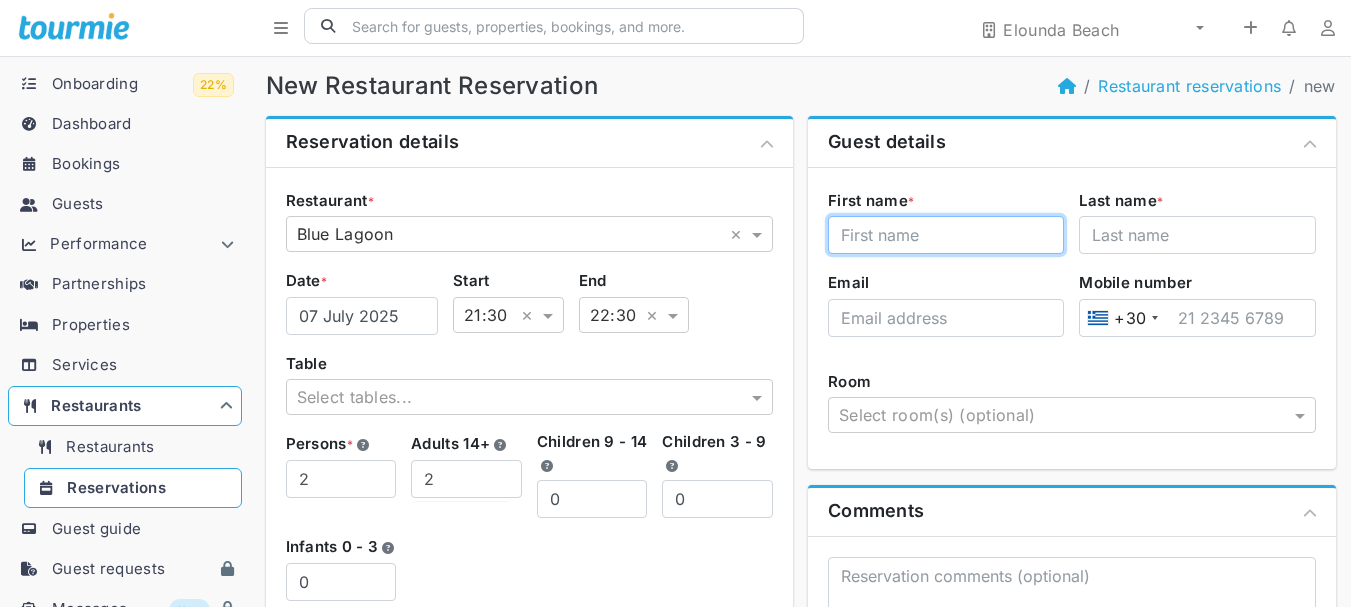 click on "First name   *" at bounding box center (946, 235) 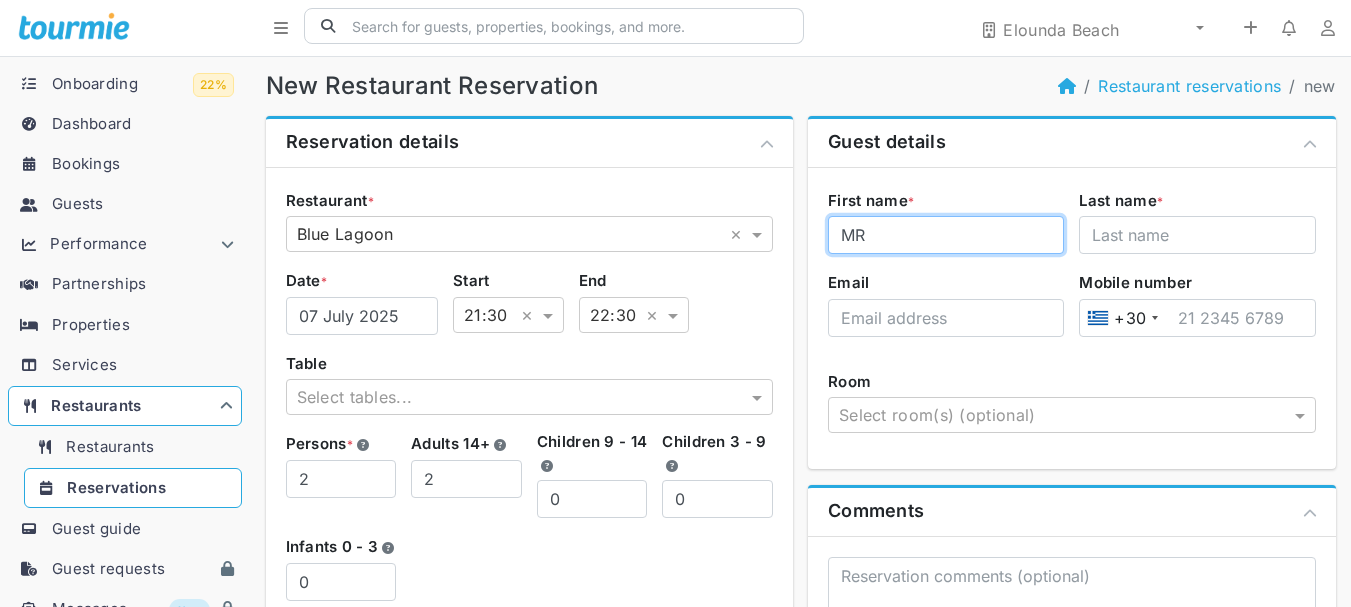 type on "MR" 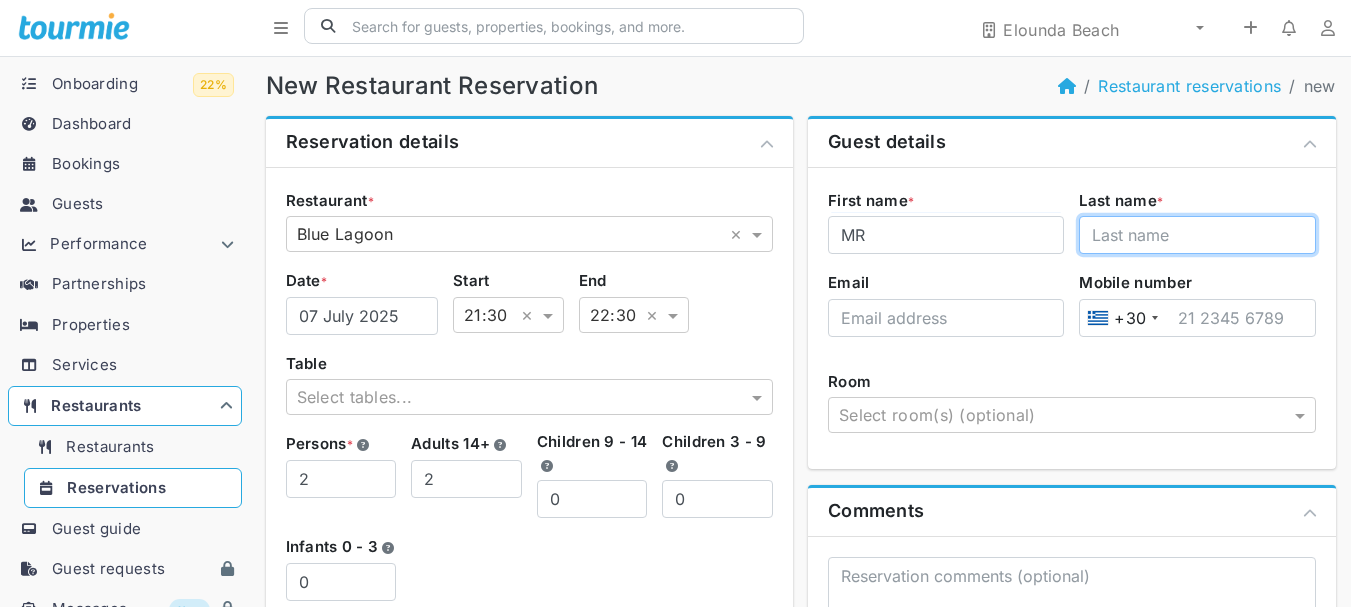 click on "Last name   *" at bounding box center [1197, 235] 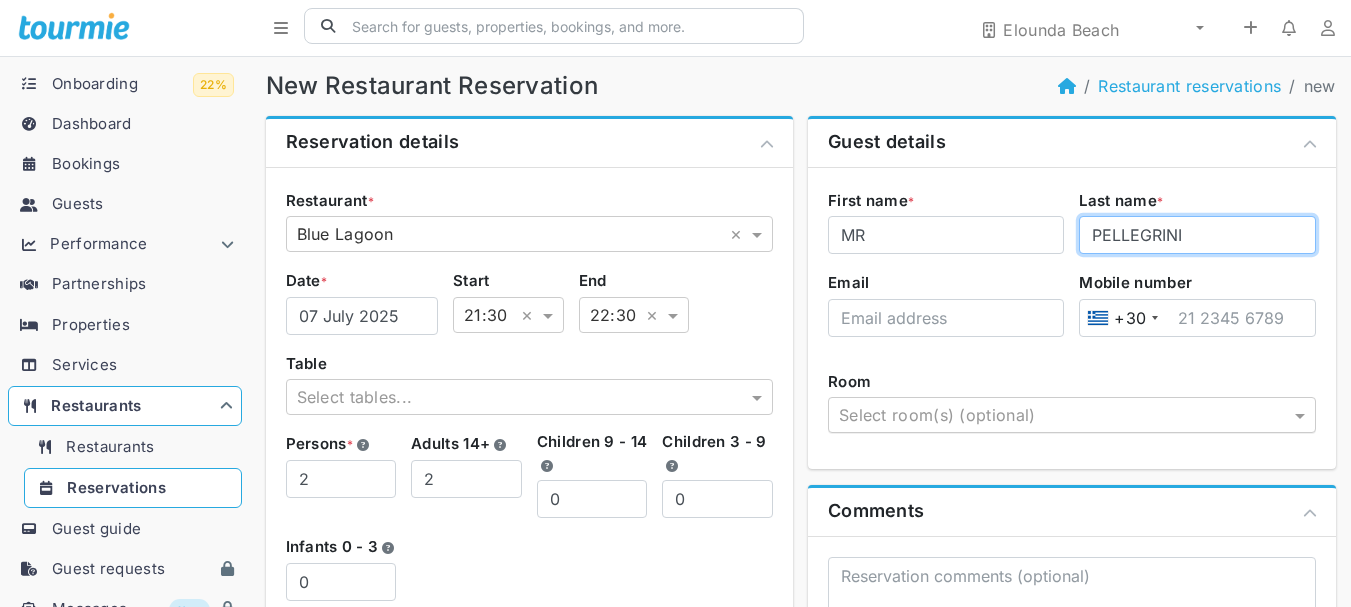 type on "PELLEGRINI" 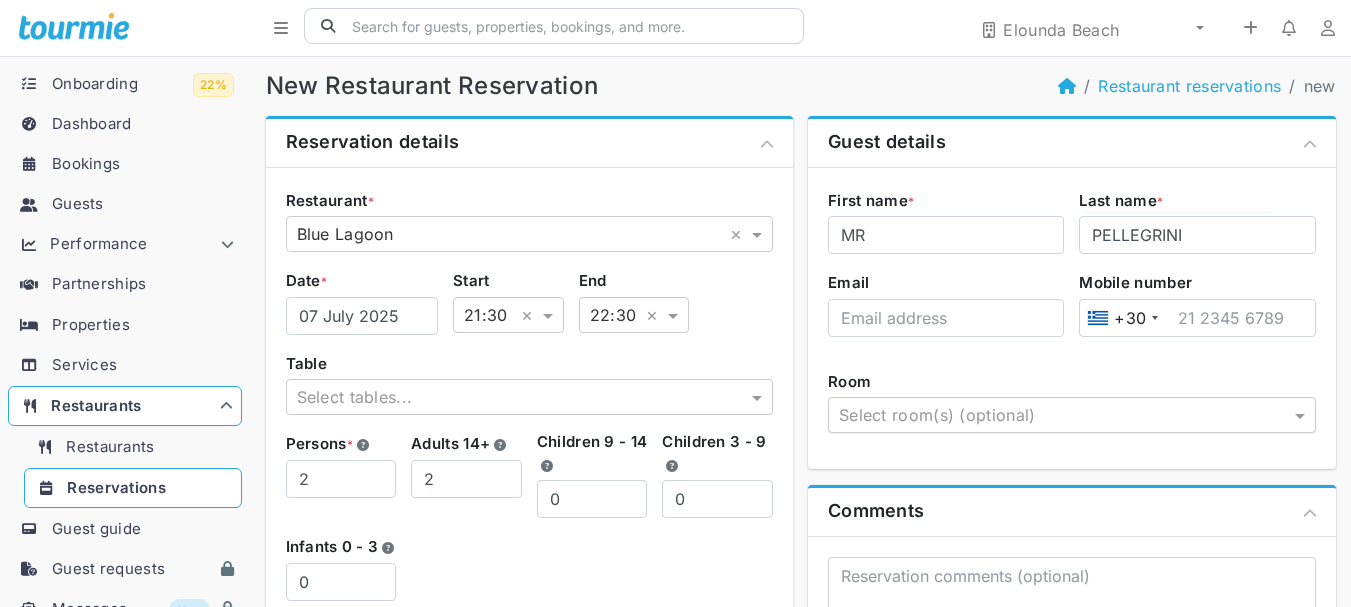 click at bounding box center [1064, 416] 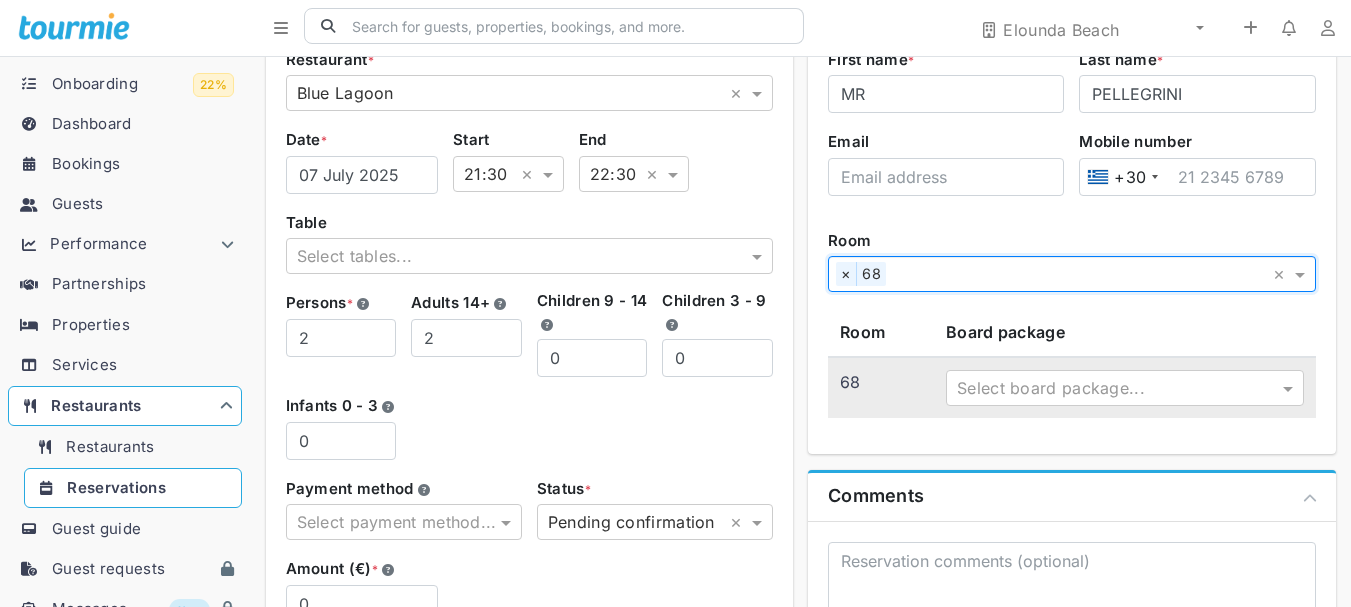 scroll, scrollTop: 300, scrollLeft: 0, axis: vertical 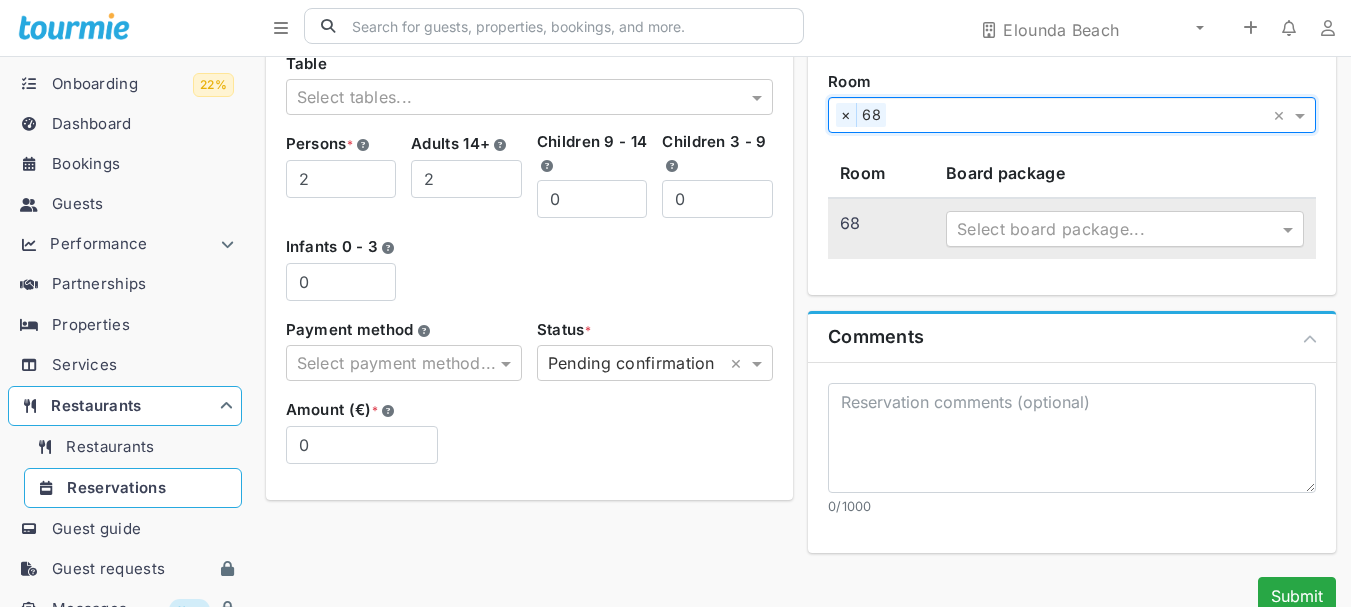 click at bounding box center (1104, 229) 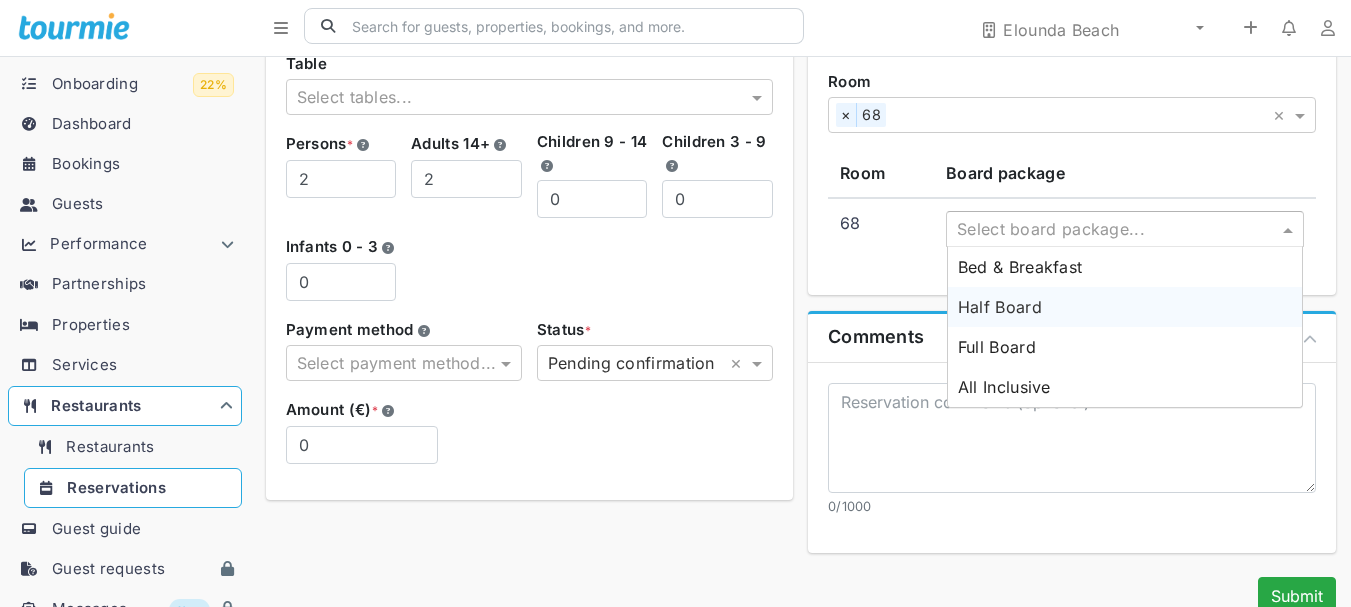 click on "Half Board" at bounding box center [1000, 307] 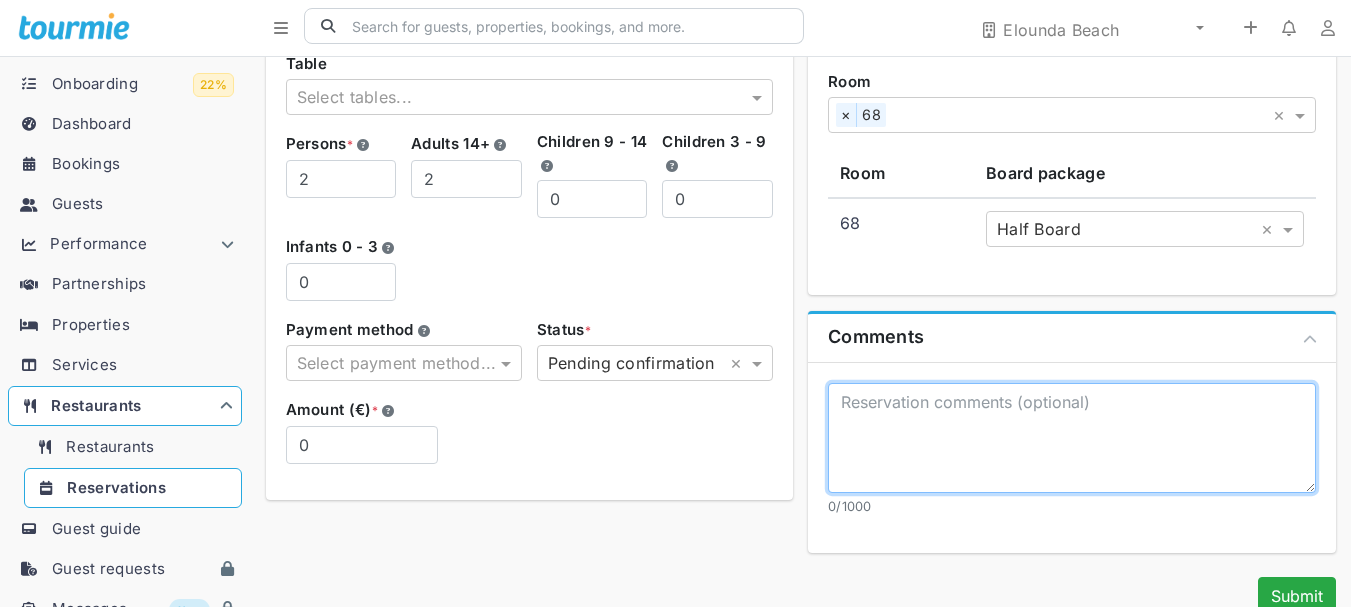 click at bounding box center (1072, 438) 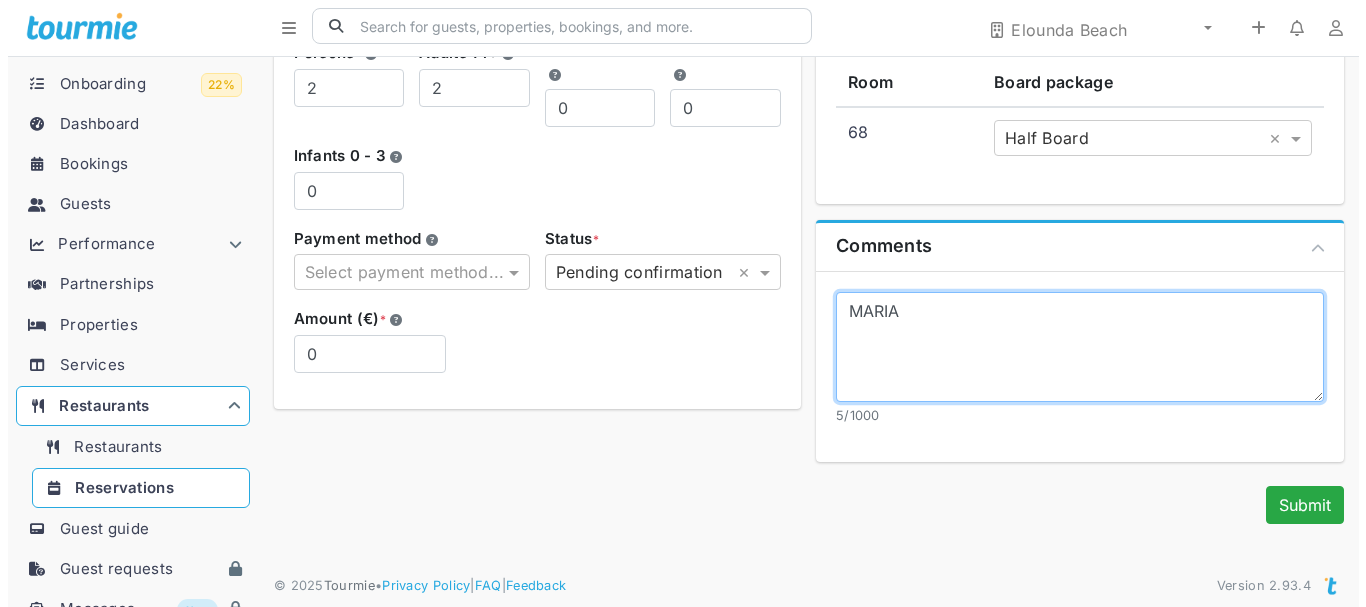 scroll, scrollTop: 396, scrollLeft: 0, axis: vertical 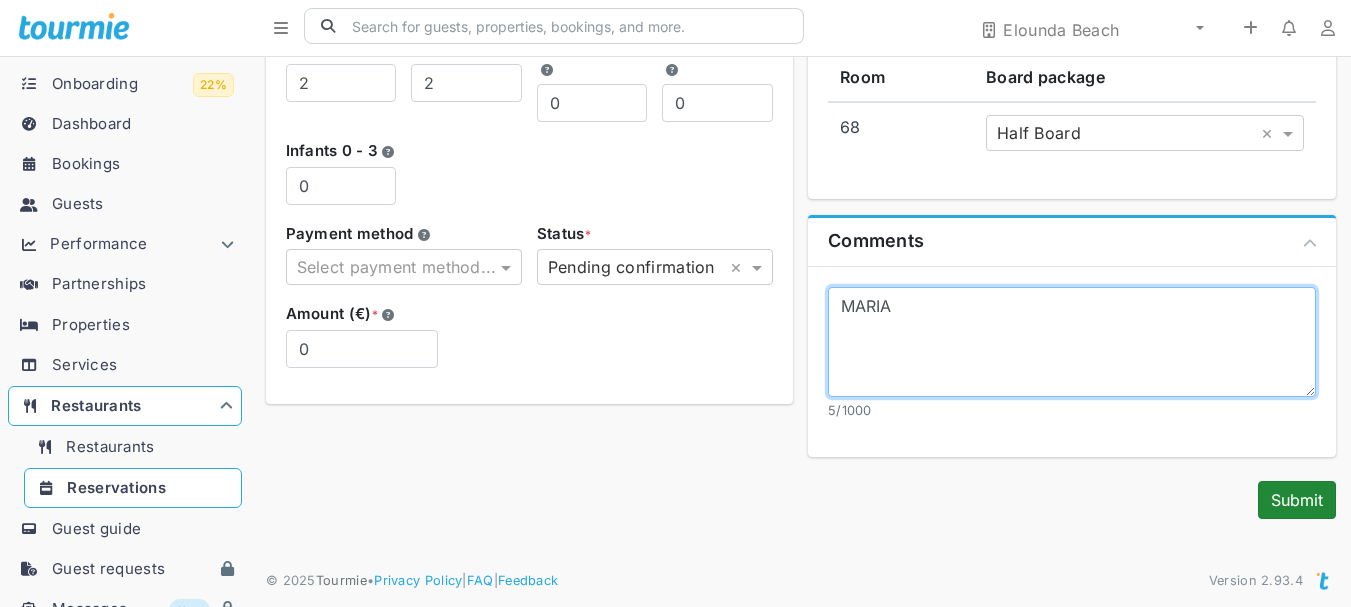 type on "MARIA" 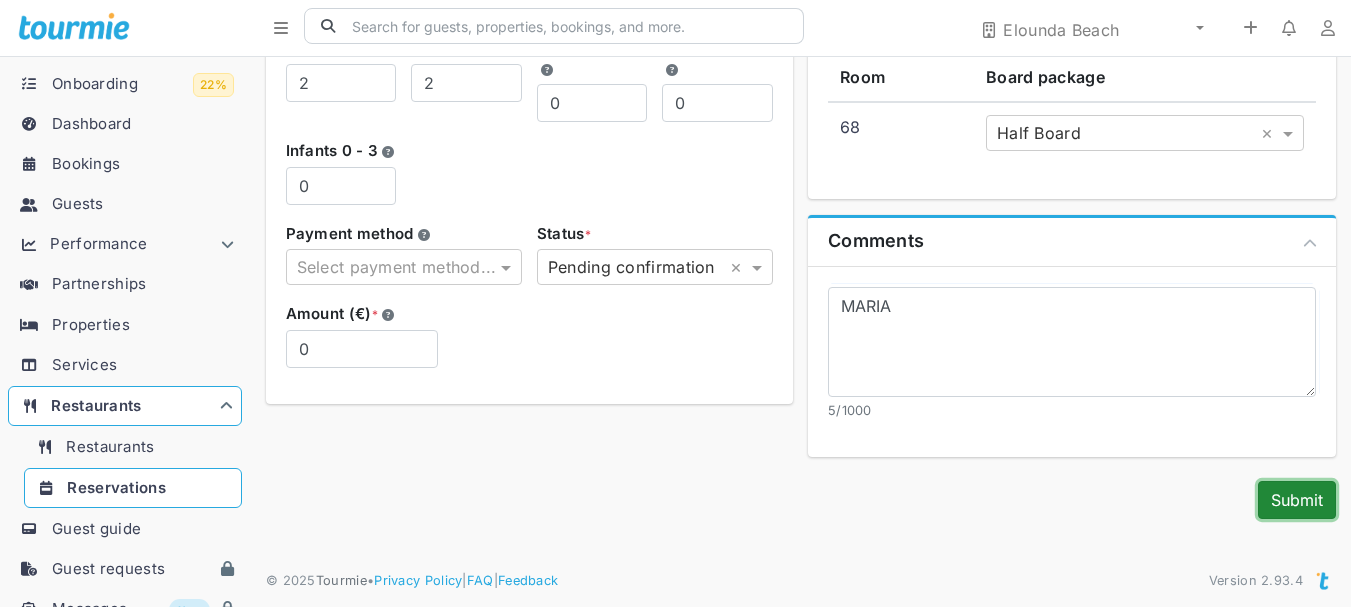click on "Submit" at bounding box center [1297, 500] 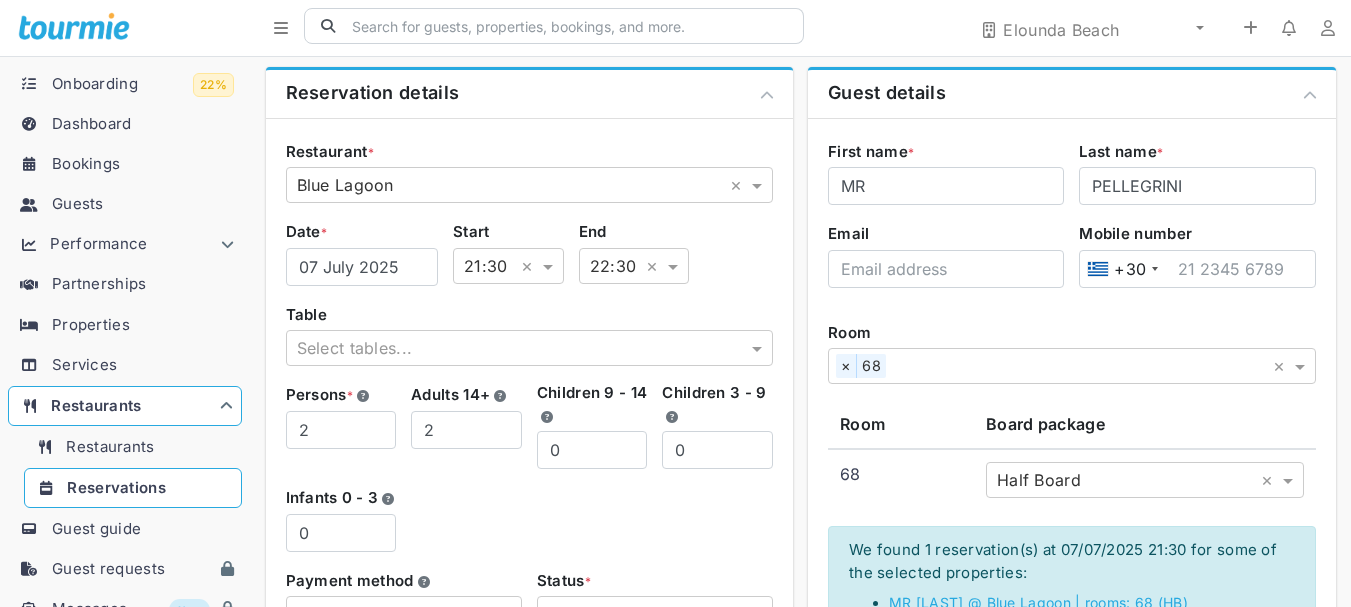 scroll, scrollTop: 0, scrollLeft: 0, axis: both 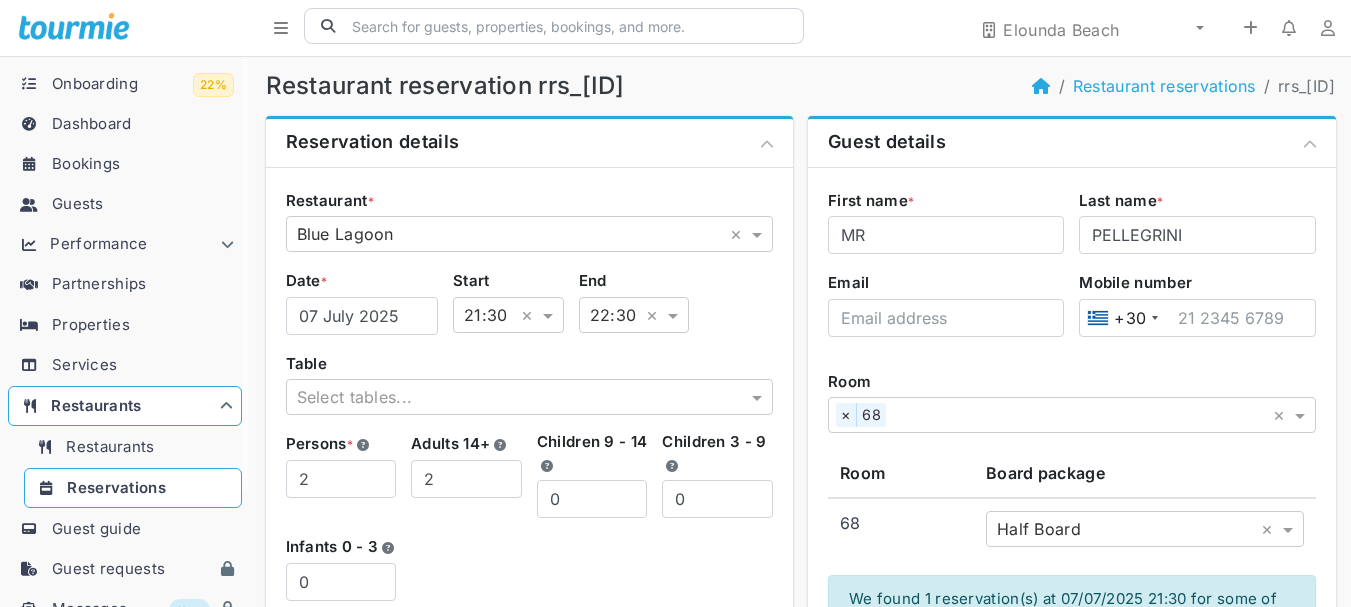 click on "Reservations" at bounding box center (116, 487) 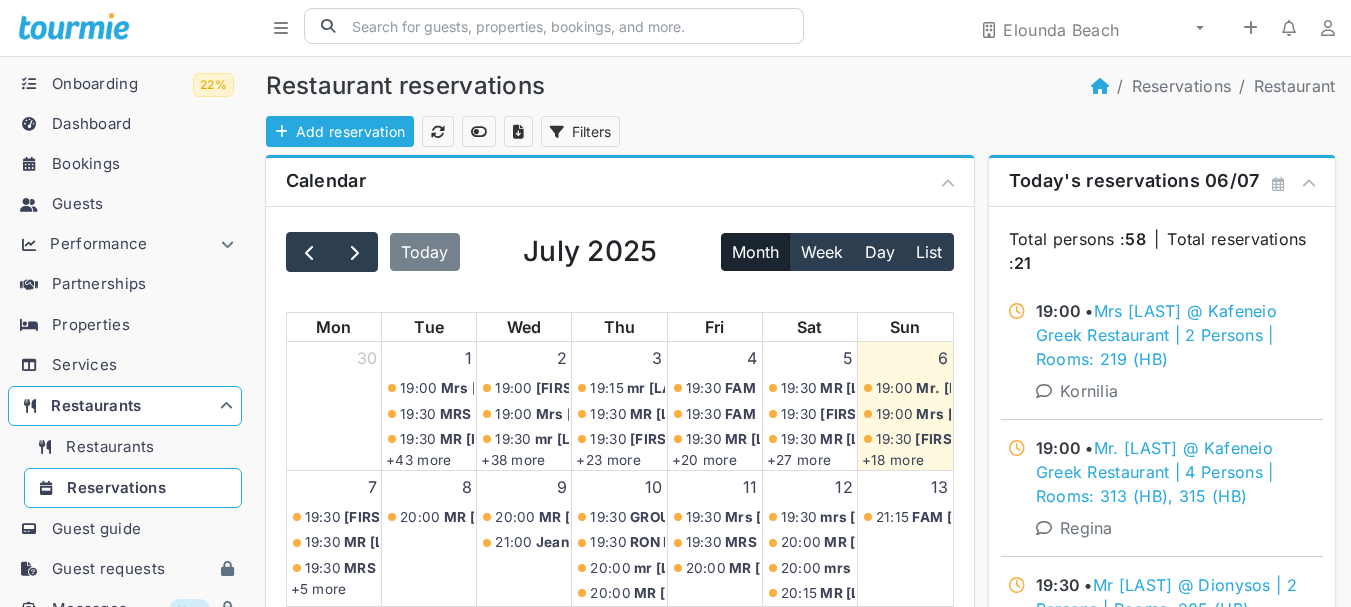 scroll, scrollTop: 300, scrollLeft: 0, axis: vertical 